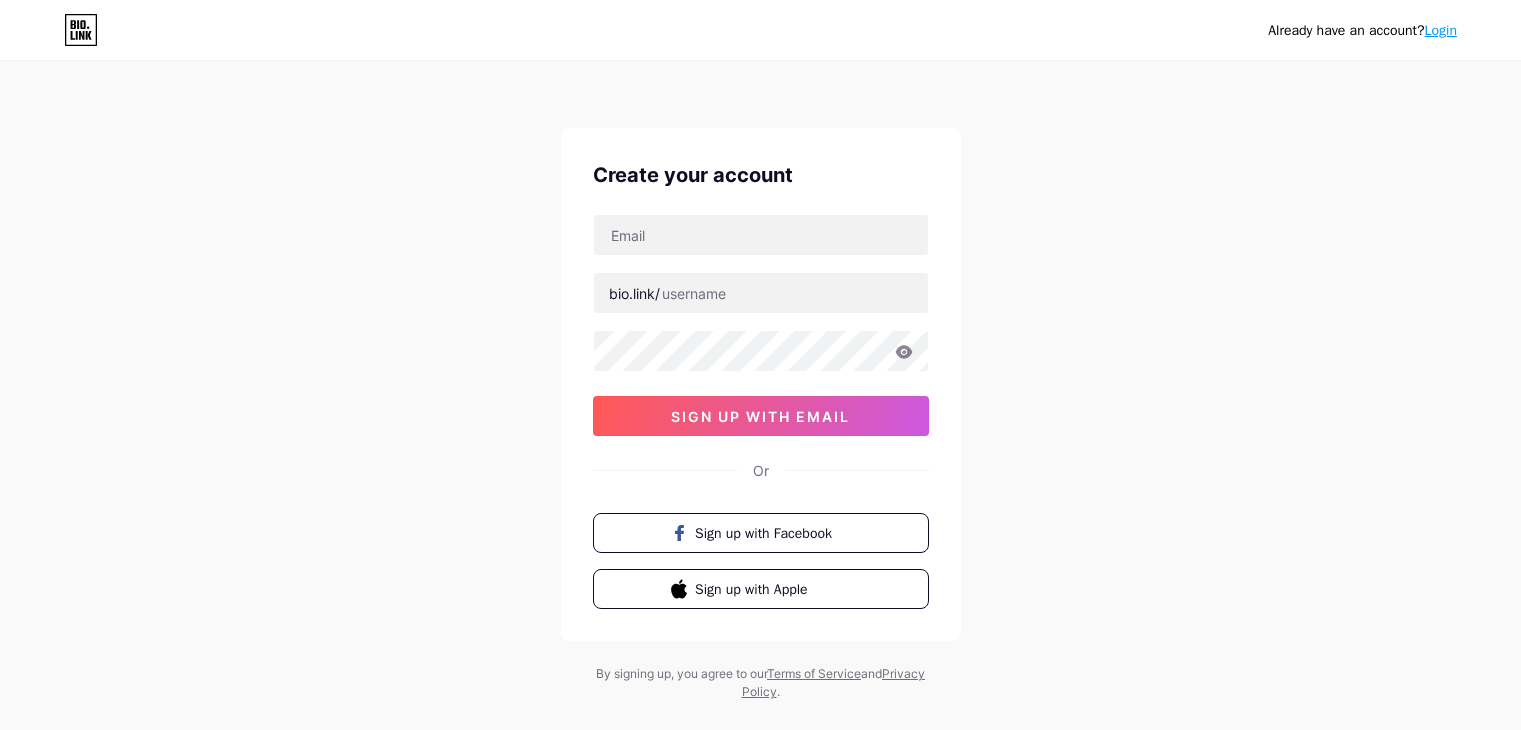 scroll, scrollTop: 0, scrollLeft: 0, axis: both 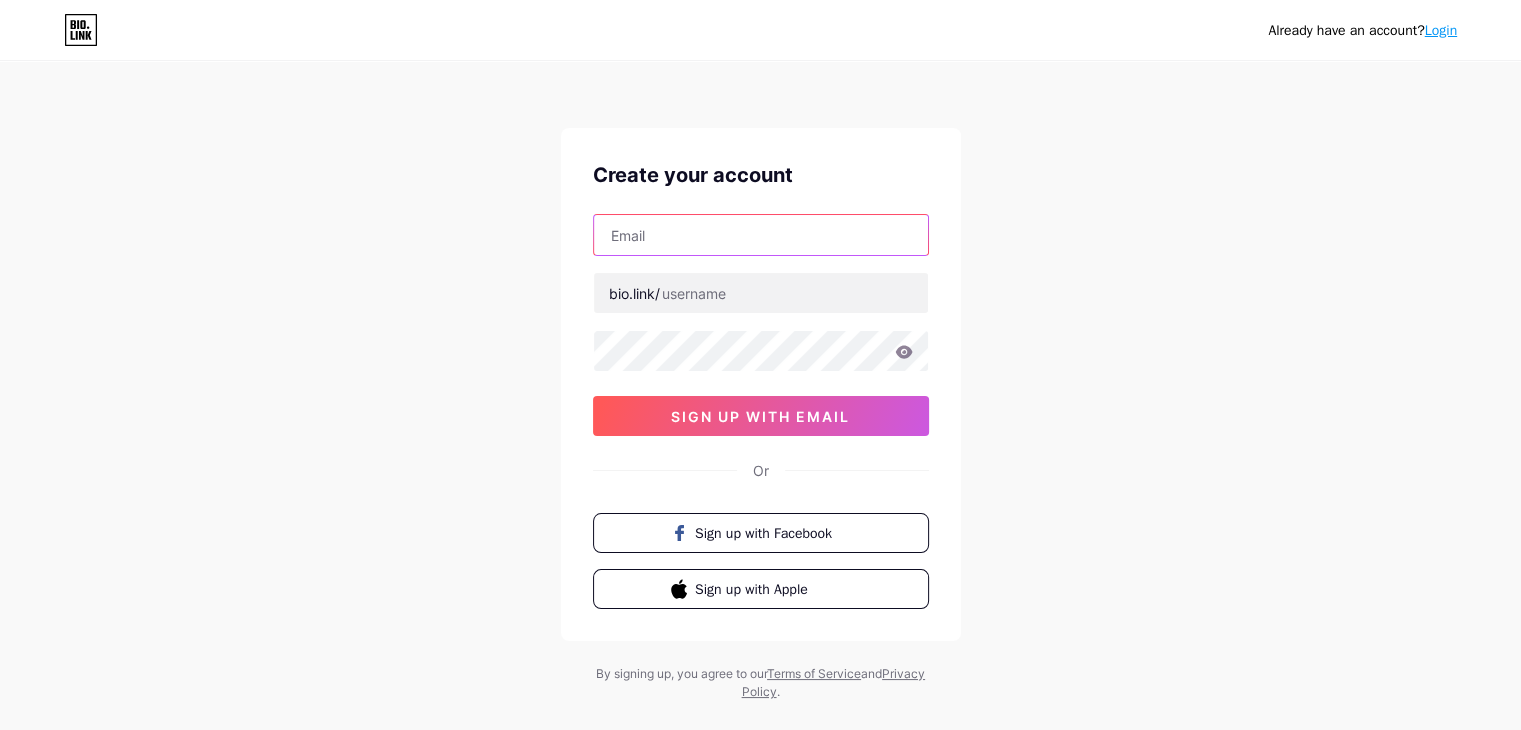 click at bounding box center [761, 235] 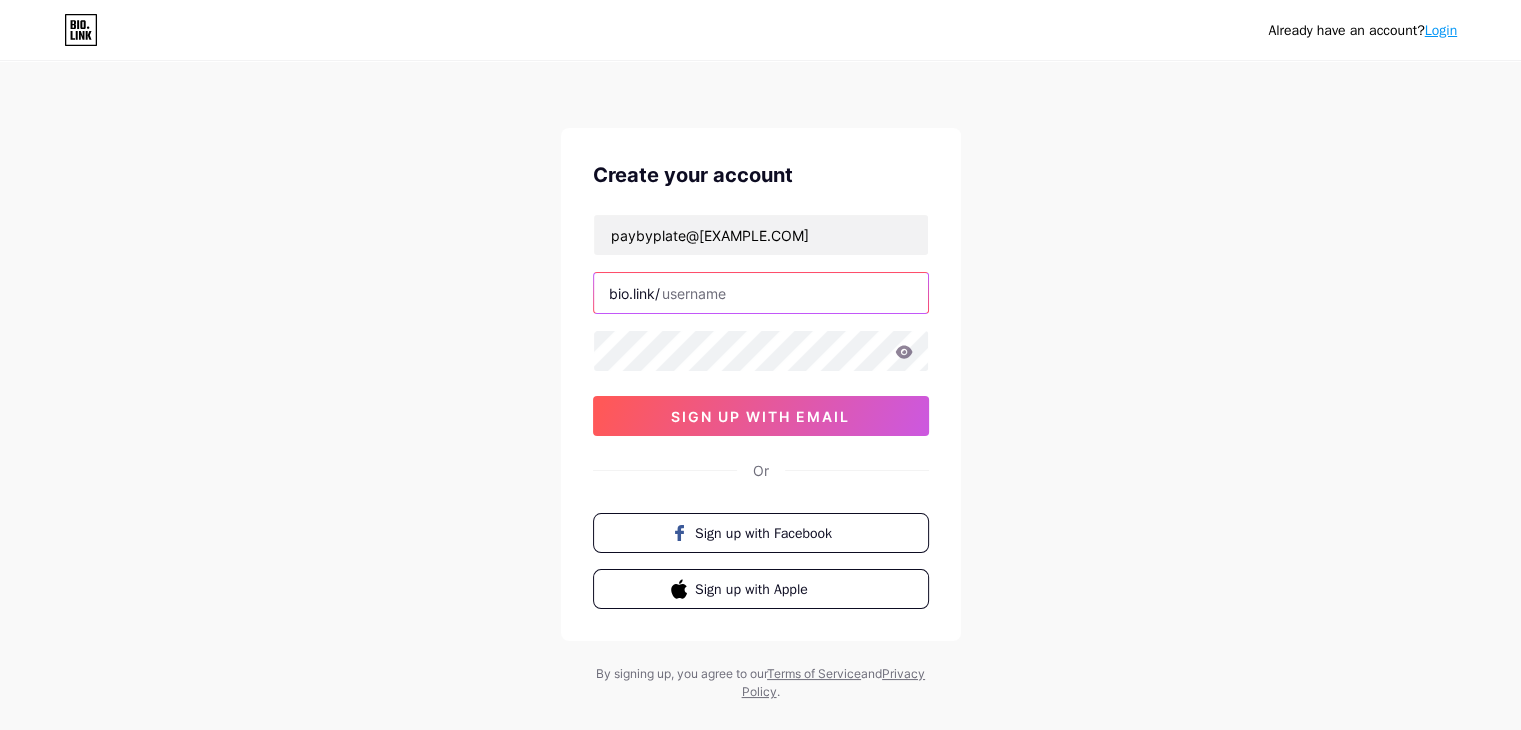 click at bounding box center [761, 293] 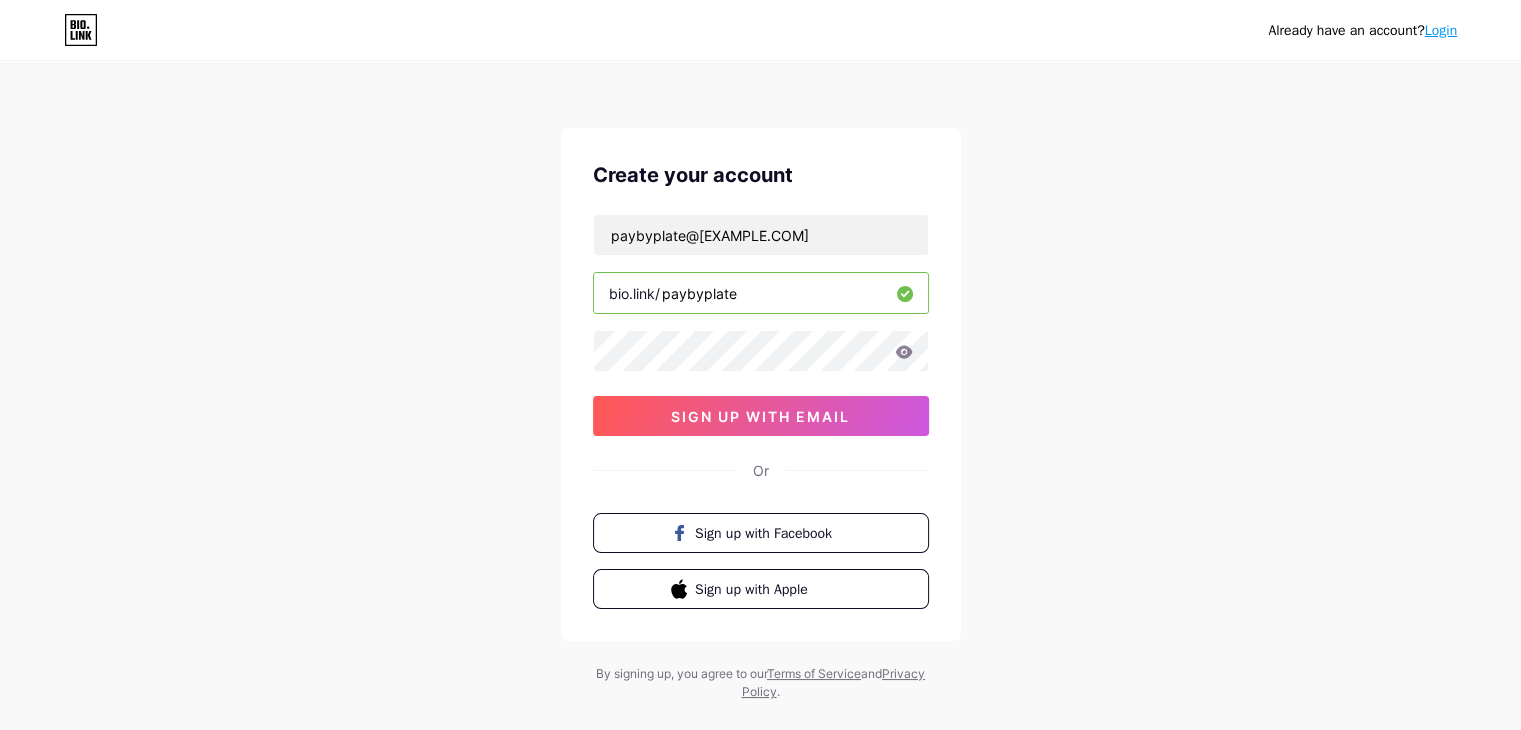 paste on "[STATE]" 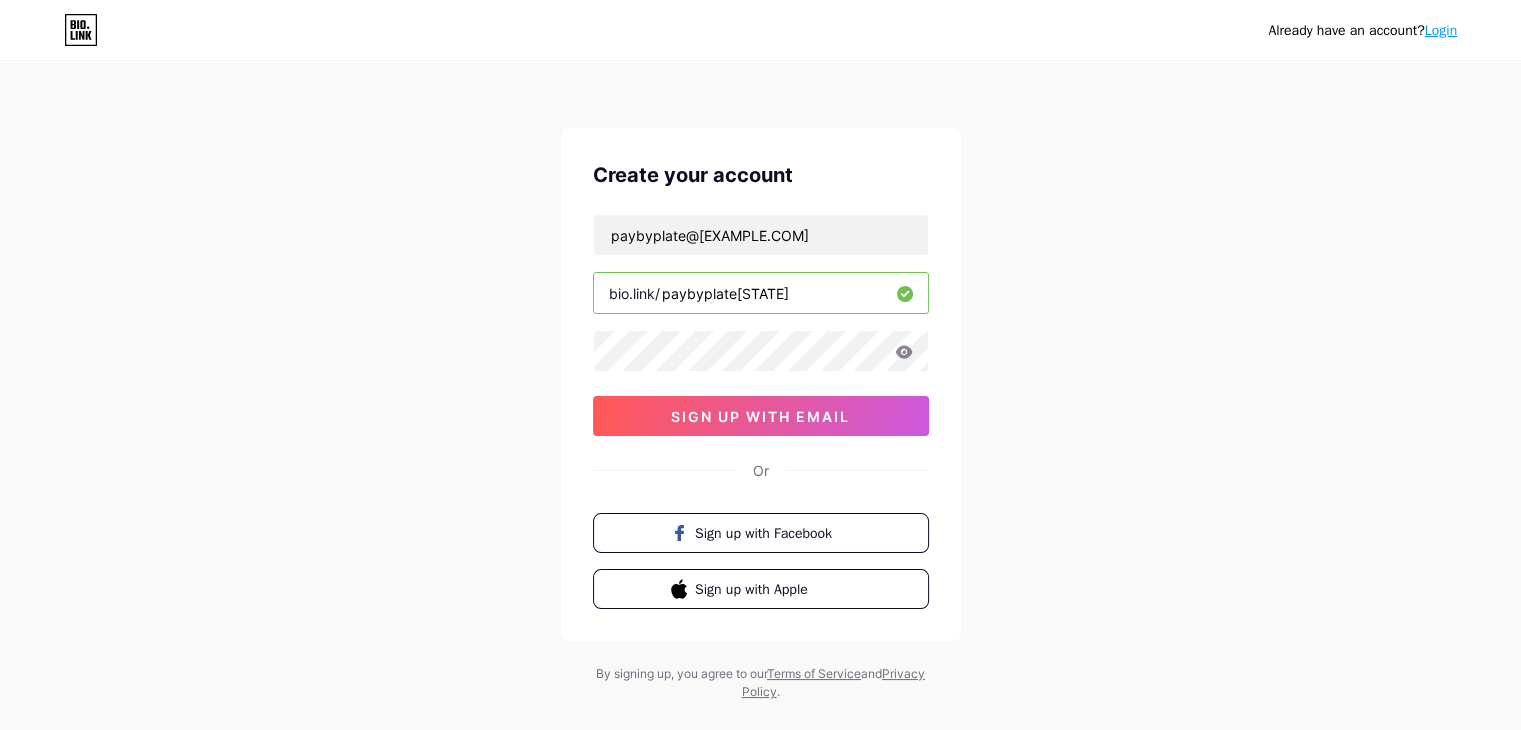 click on "Already have an account?  Login   Create your account     paybyplate@[EXAMPLE.COM]     bio.link/   paybyplate[STATE]                     sign up with email         Or       Sign up with Facebook
Sign up with Apple
By signing up, you agree to our  Terms of Service  and  Privacy Policy ." at bounding box center [760, 382] 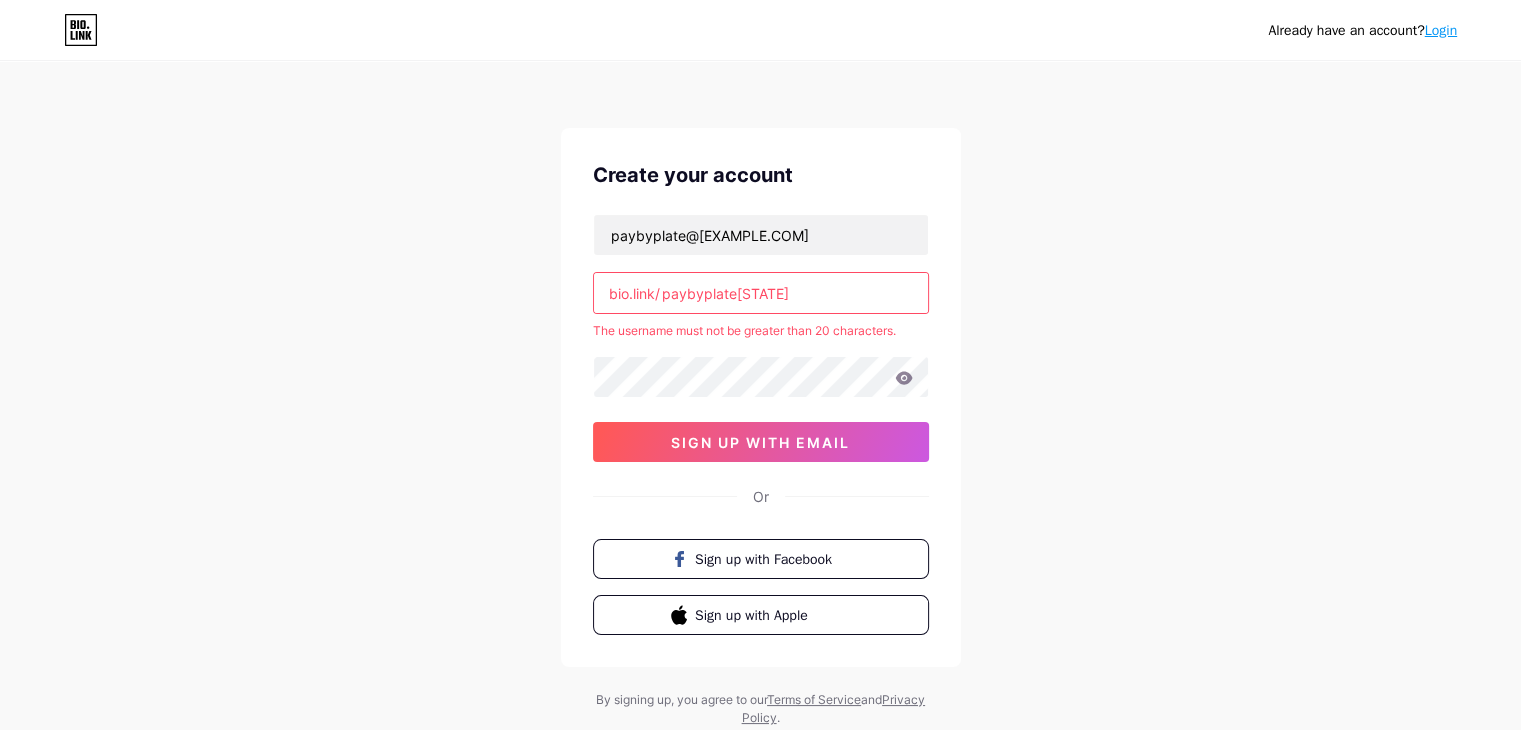 click on "paybyplate[STATE]" at bounding box center [761, 293] 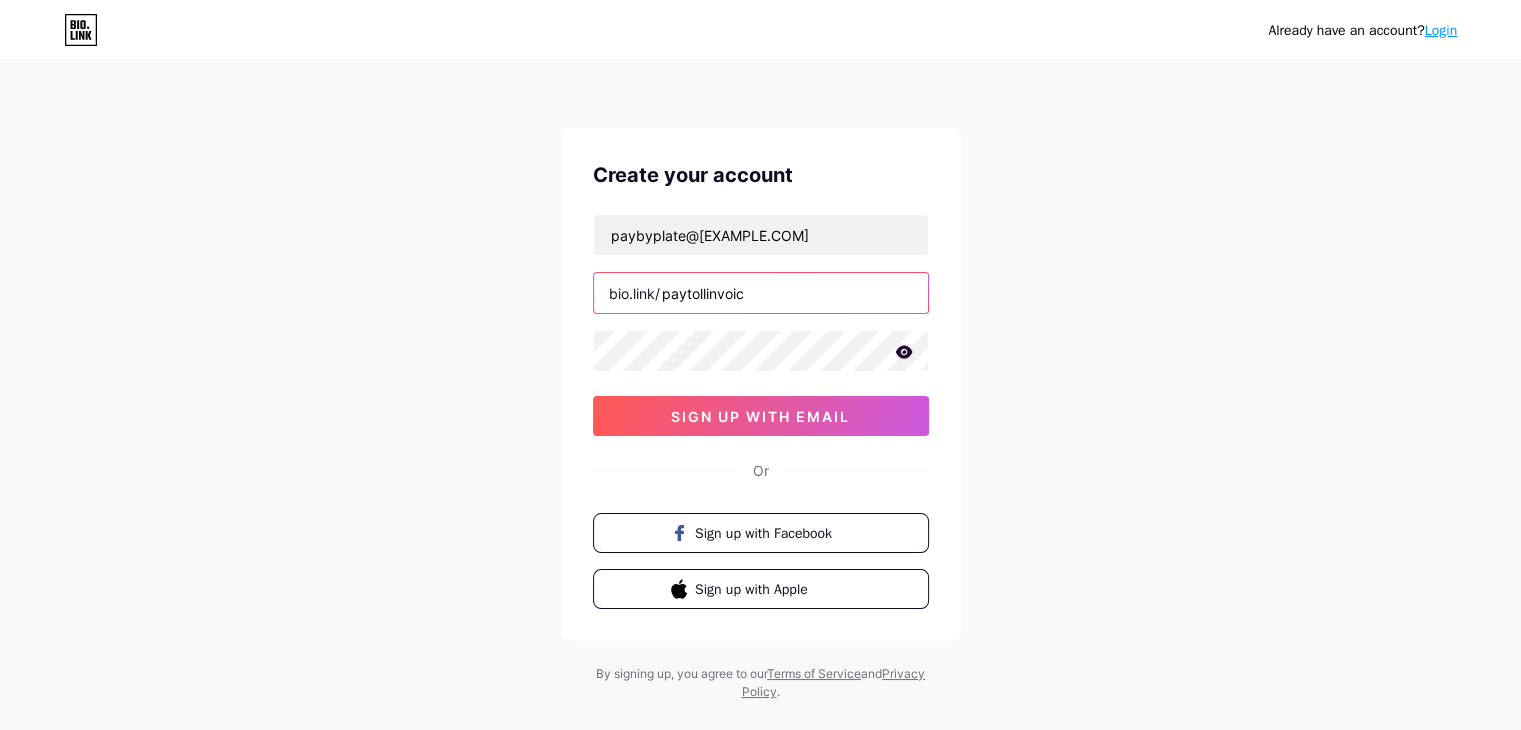 type on "paytollinvoice" 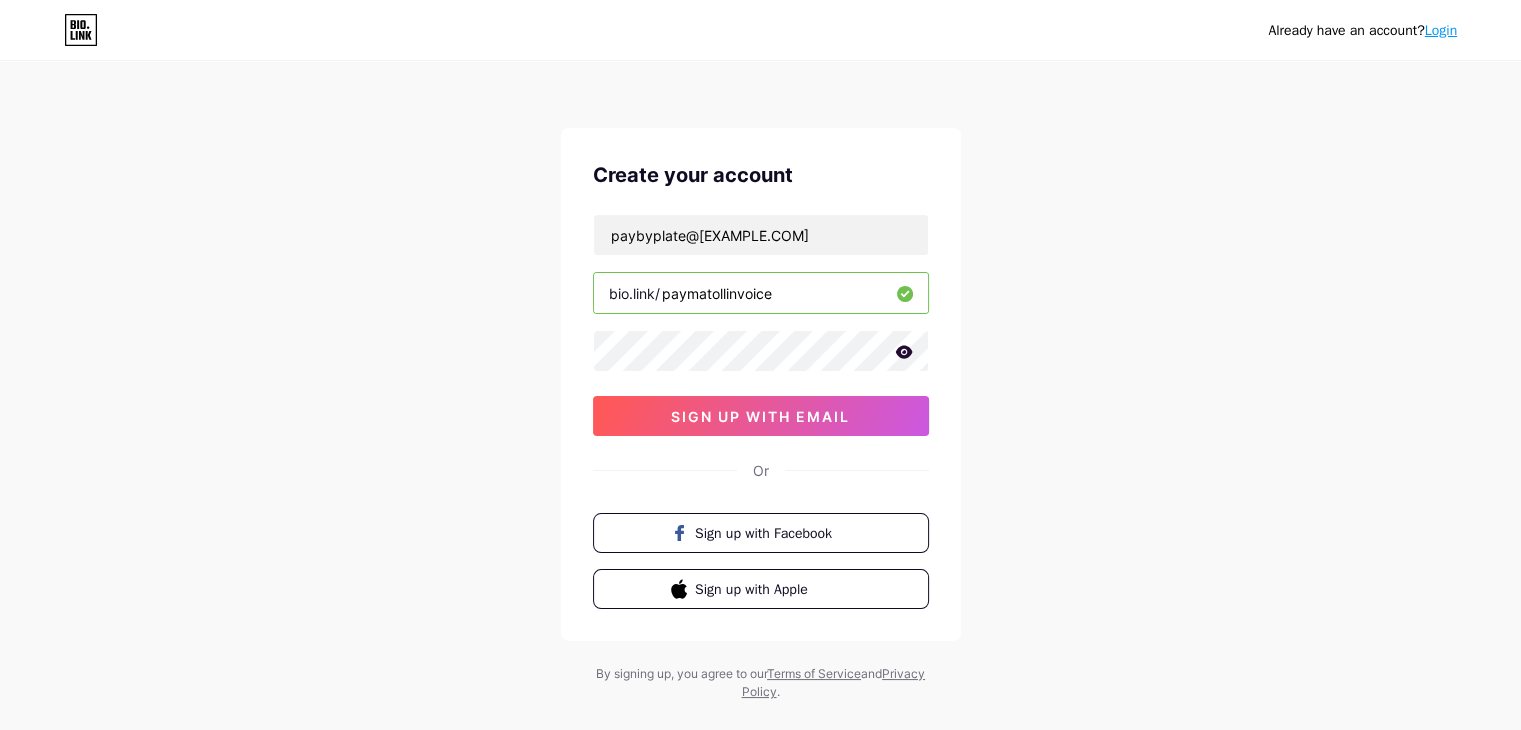 type on "paymatollinvoice" 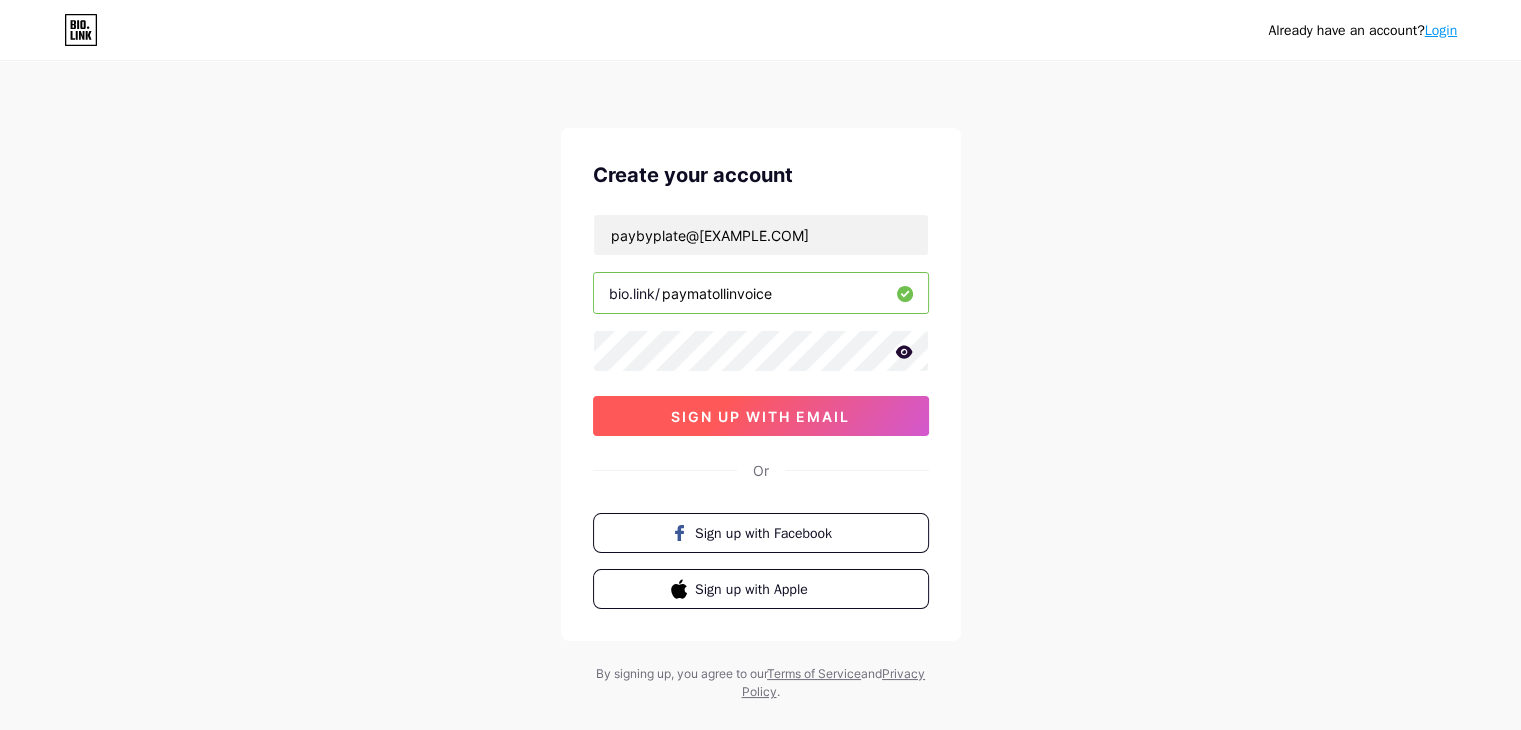 click on "sign up with email" at bounding box center (760, 416) 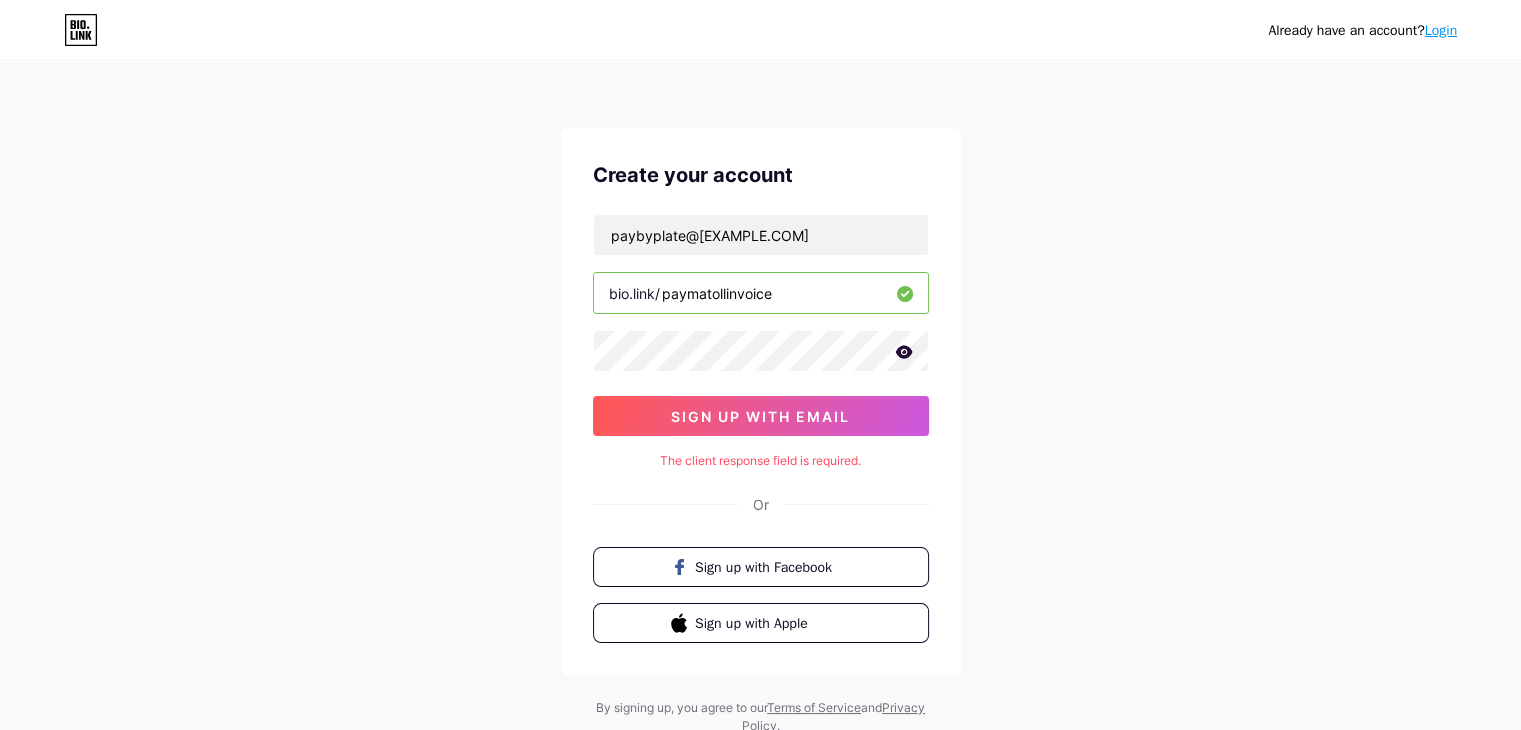 click on "paymatollinvoice" at bounding box center (761, 293) 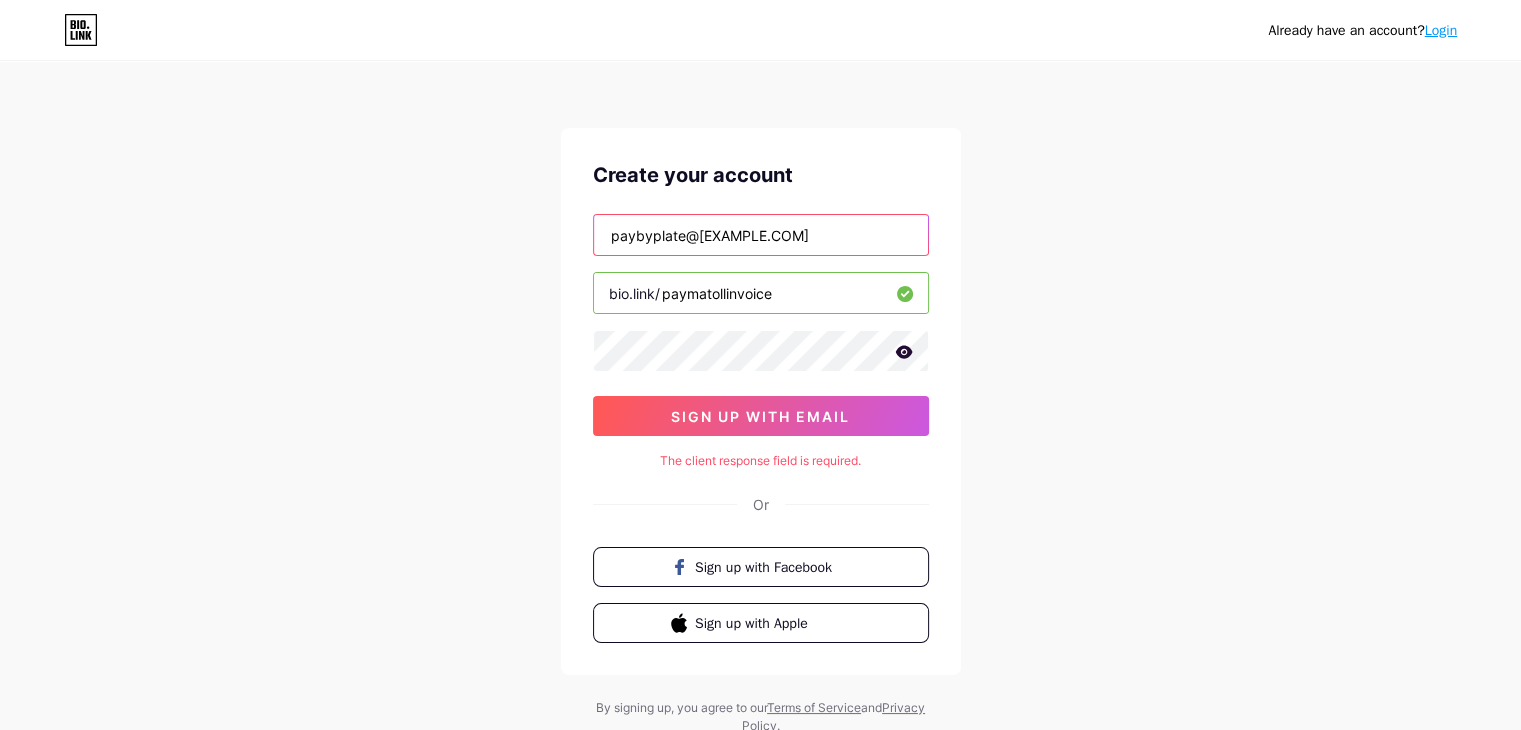 click on "[EMAIL]" at bounding box center (761, 235) 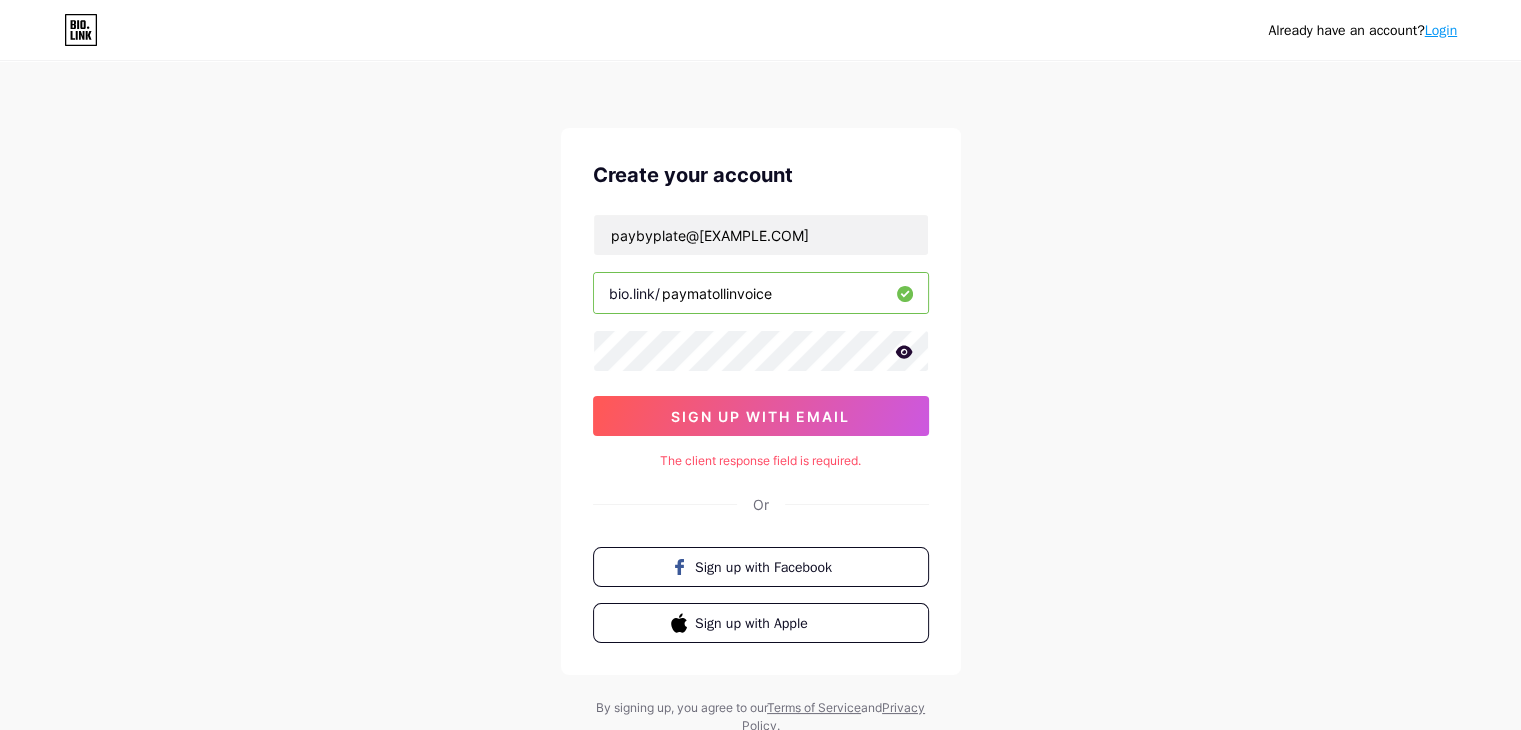 click on "Already have an account?  Login   Create your account     paybyplatem@gmail.com     bio.link/   paymatollinvoice                     sign up with email     The client response field is required.     Or       Sign up with Facebook
Sign up with Apple
By signing up, you agree to our  Terms of Service  and  Privacy Policy ." at bounding box center (760, 399) 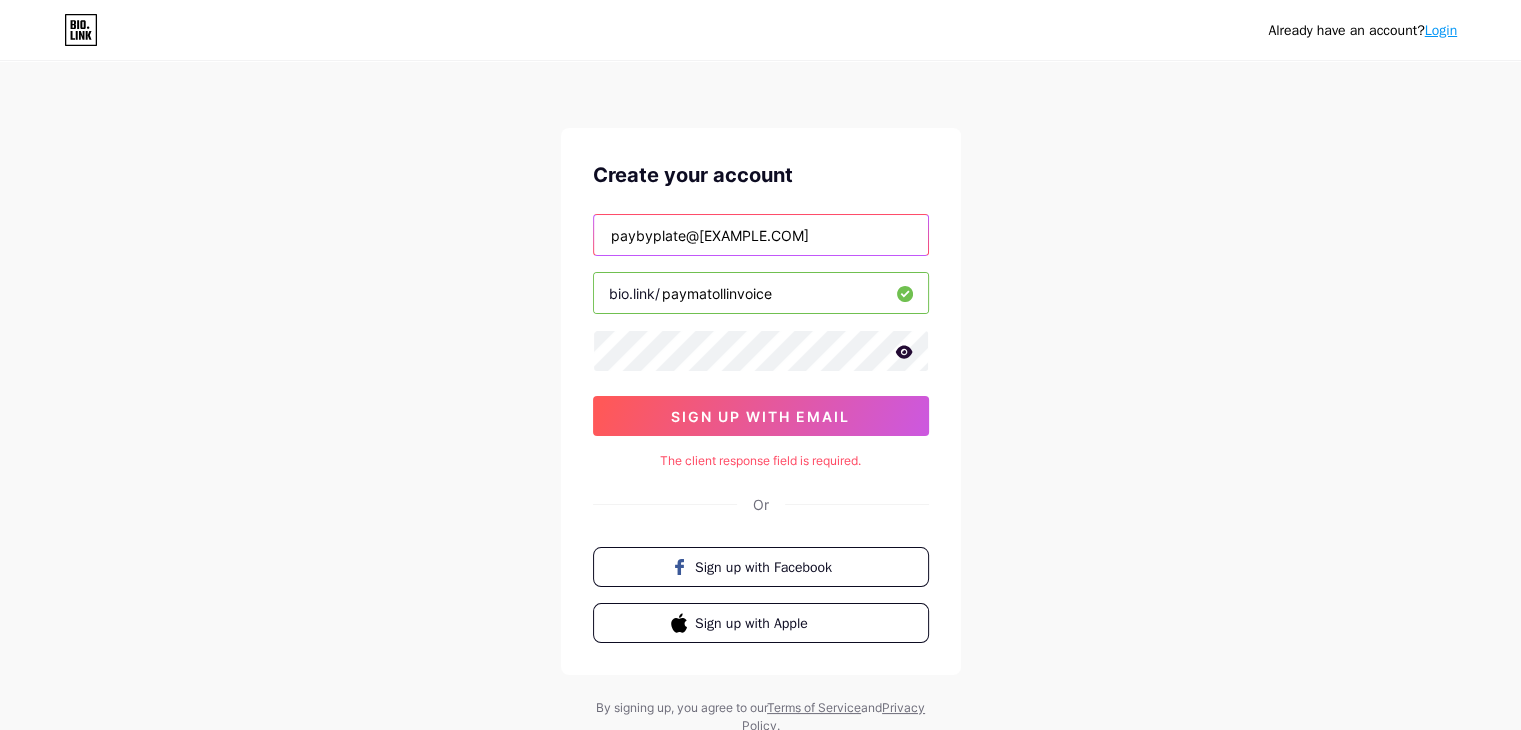 click on "[EMAIL]" at bounding box center (761, 235) 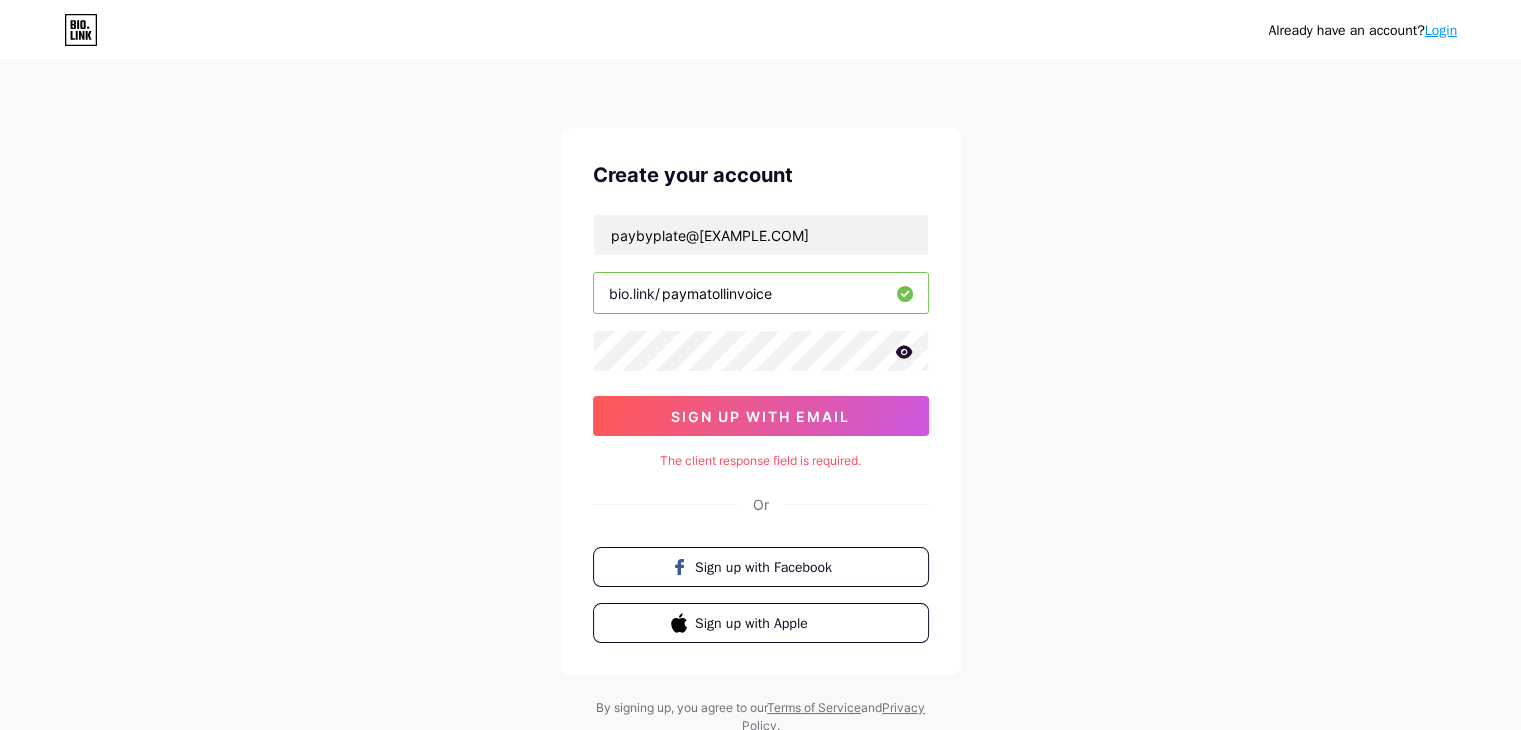 click on "Already have an account?  Login   Create your account     paybyplatem@gmail.com     bio.link/   paymatollinvoice                     sign up with email     The client response field is required.     Or       Sign up with Facebook
Sign up with Apple
By signing up, you agree to our  Terms of Service  and  Privacy Policy ." at bounding box center (760, 399) 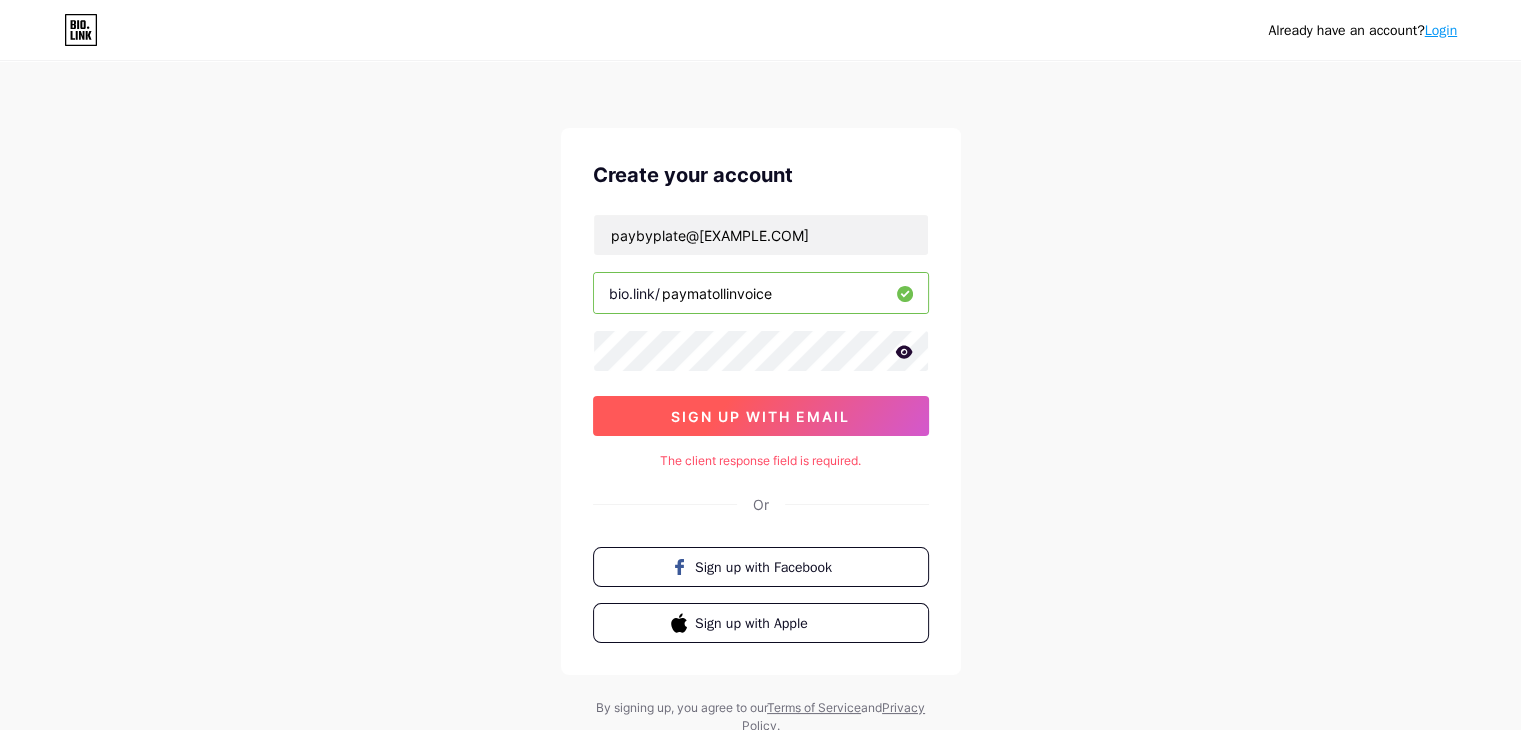 click on "sign up with email" at bounding box center (760, 416) 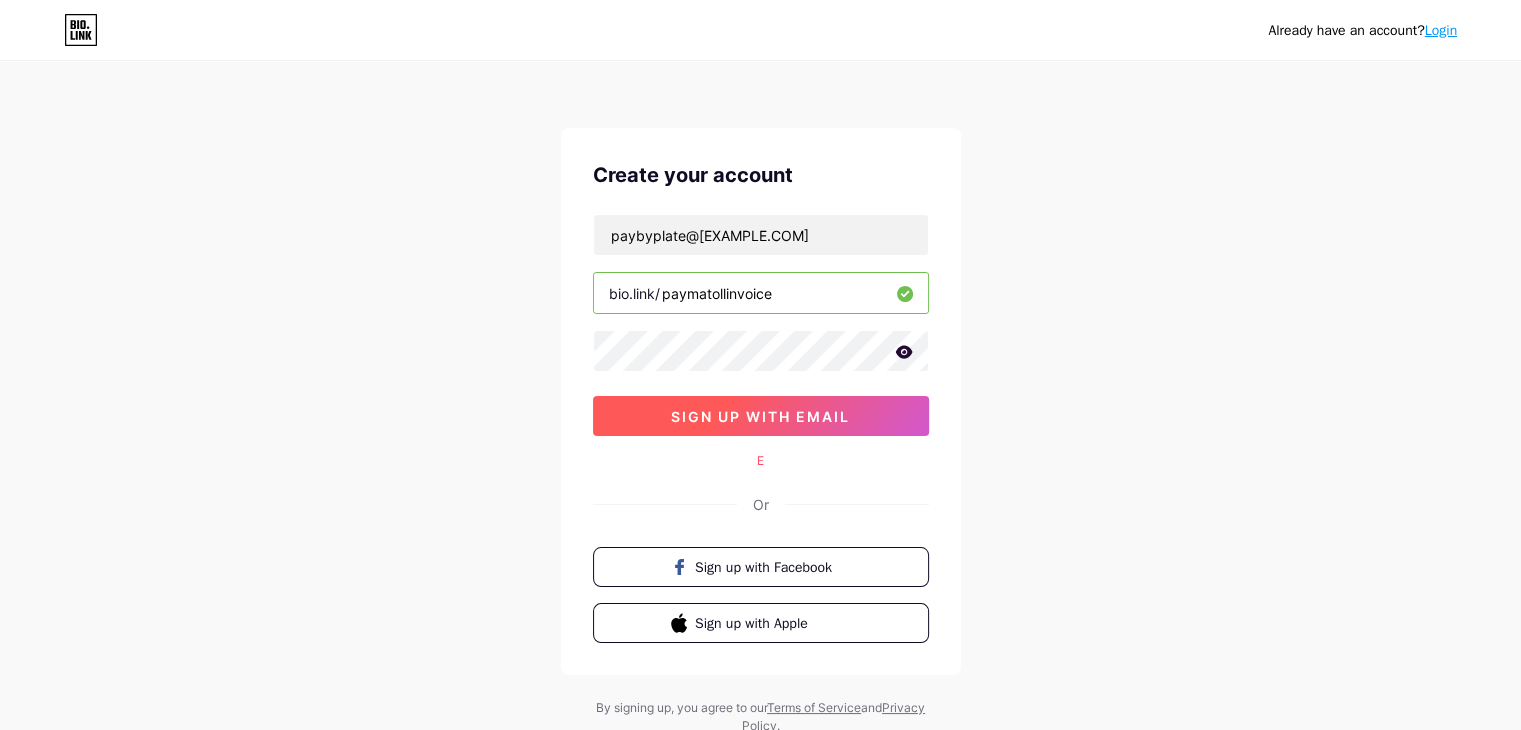 click on "sign up with email" at bounding box center (760, 416) 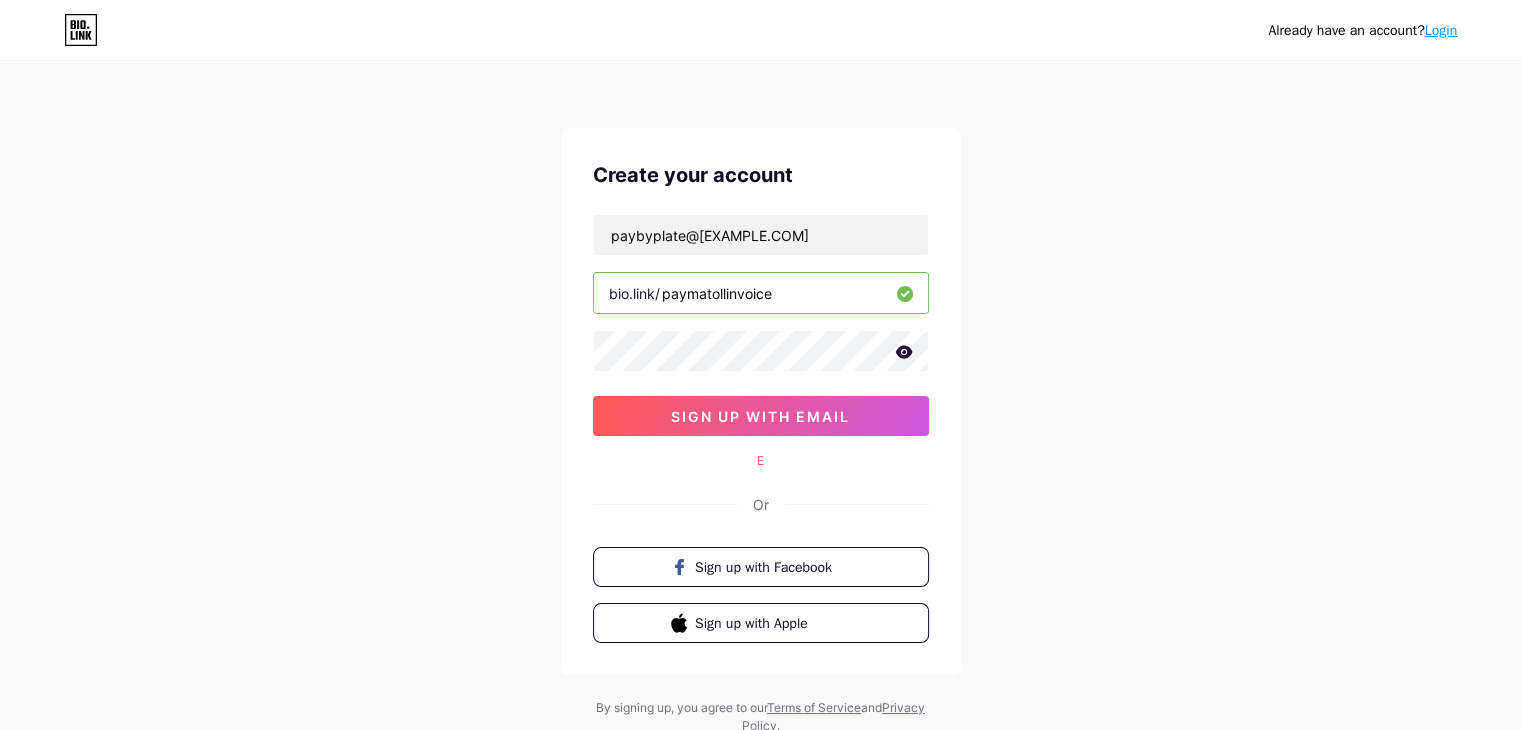 click on "paymatollinvoice" at bounding box center [761, 293] 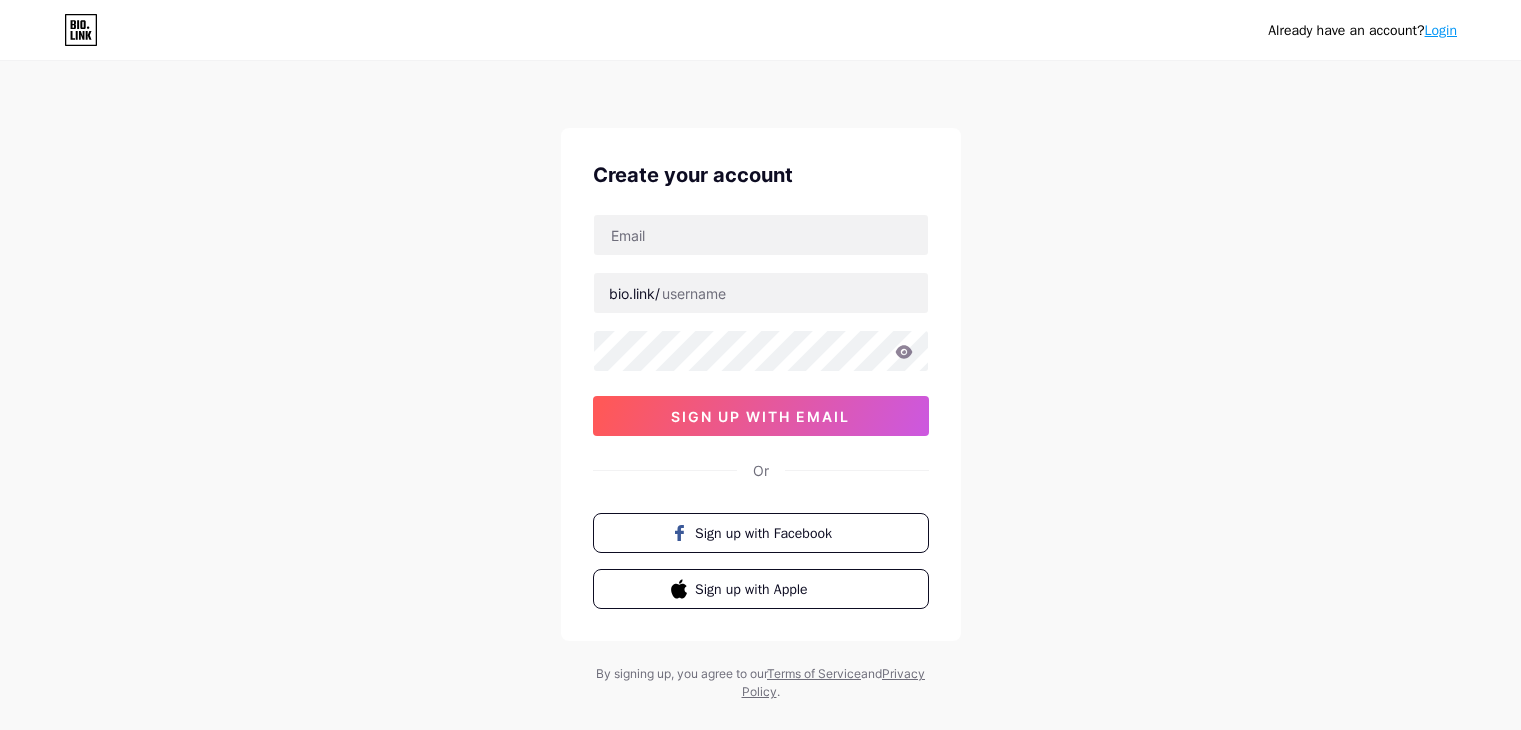 scroll, scrollTop: 0, scrollLeft: 0, axis: both 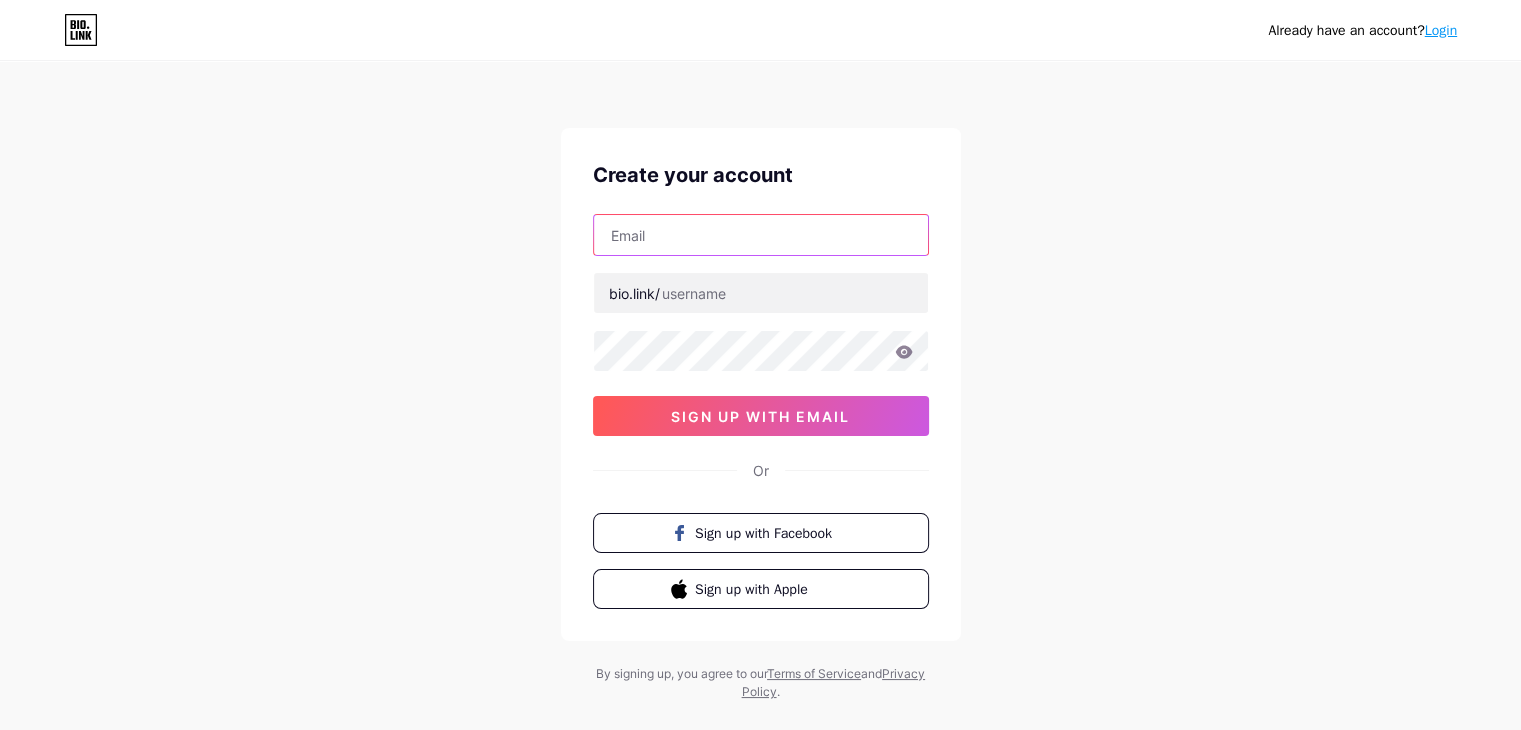 click at bounding box center (761, 235) 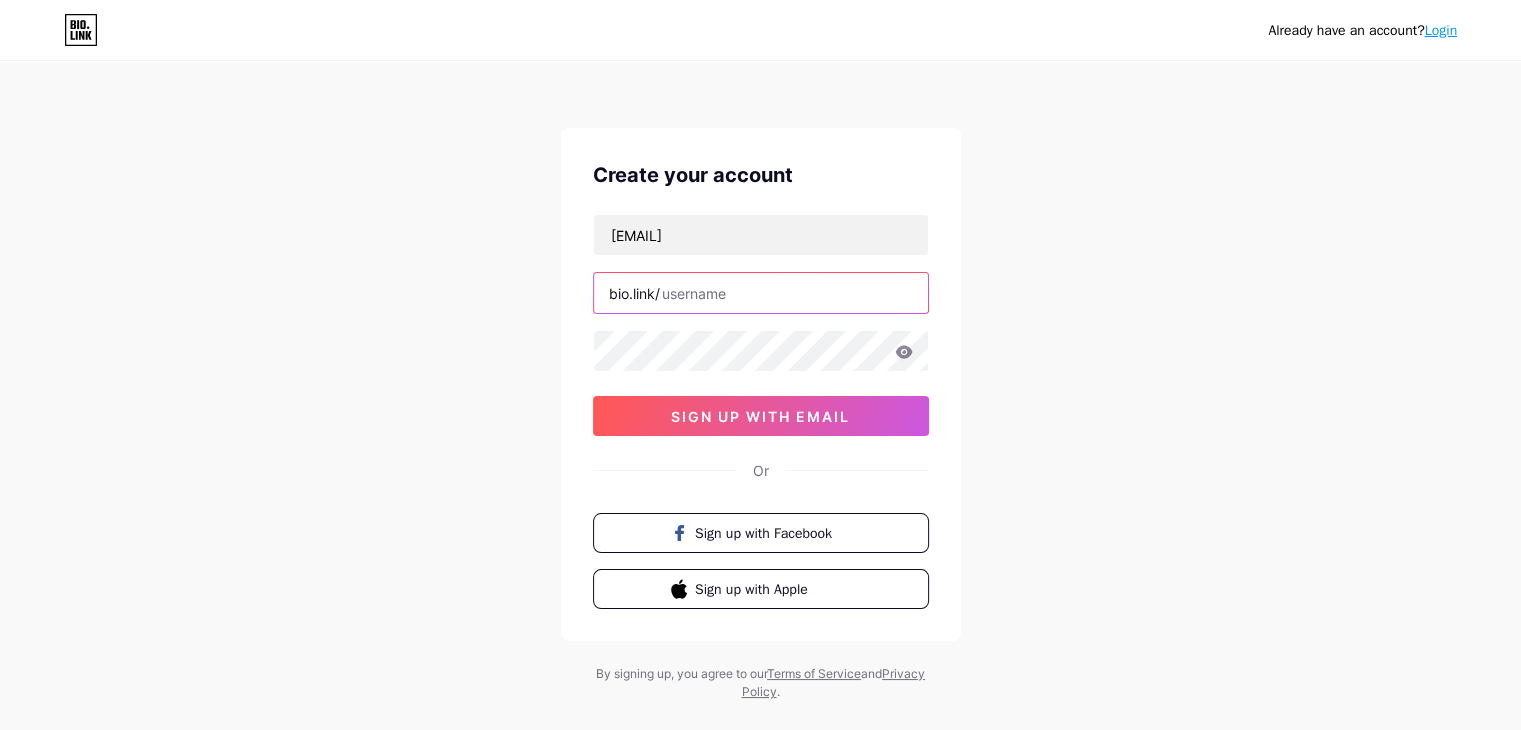click at bounding box center [761, 293] 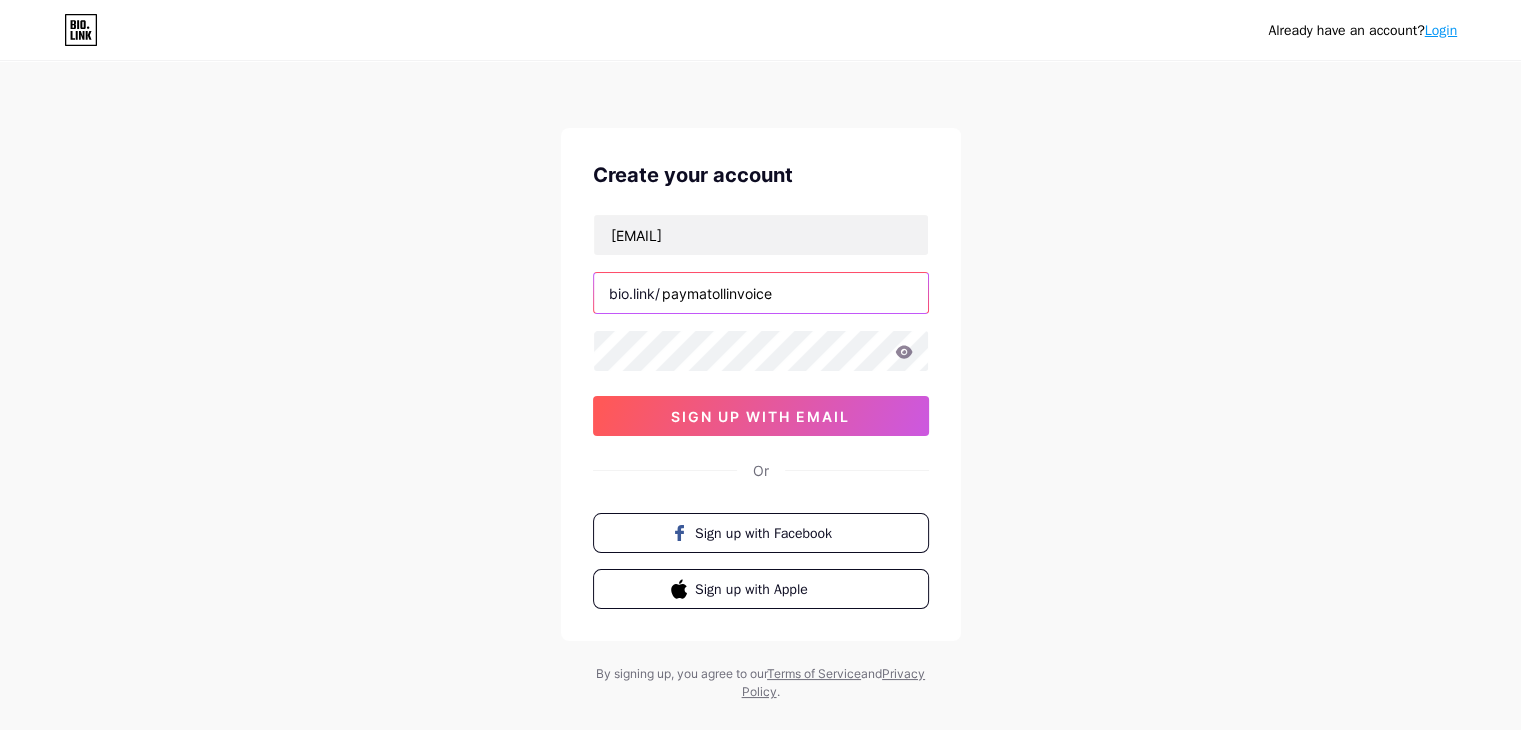 type on "paymatollinvoice" 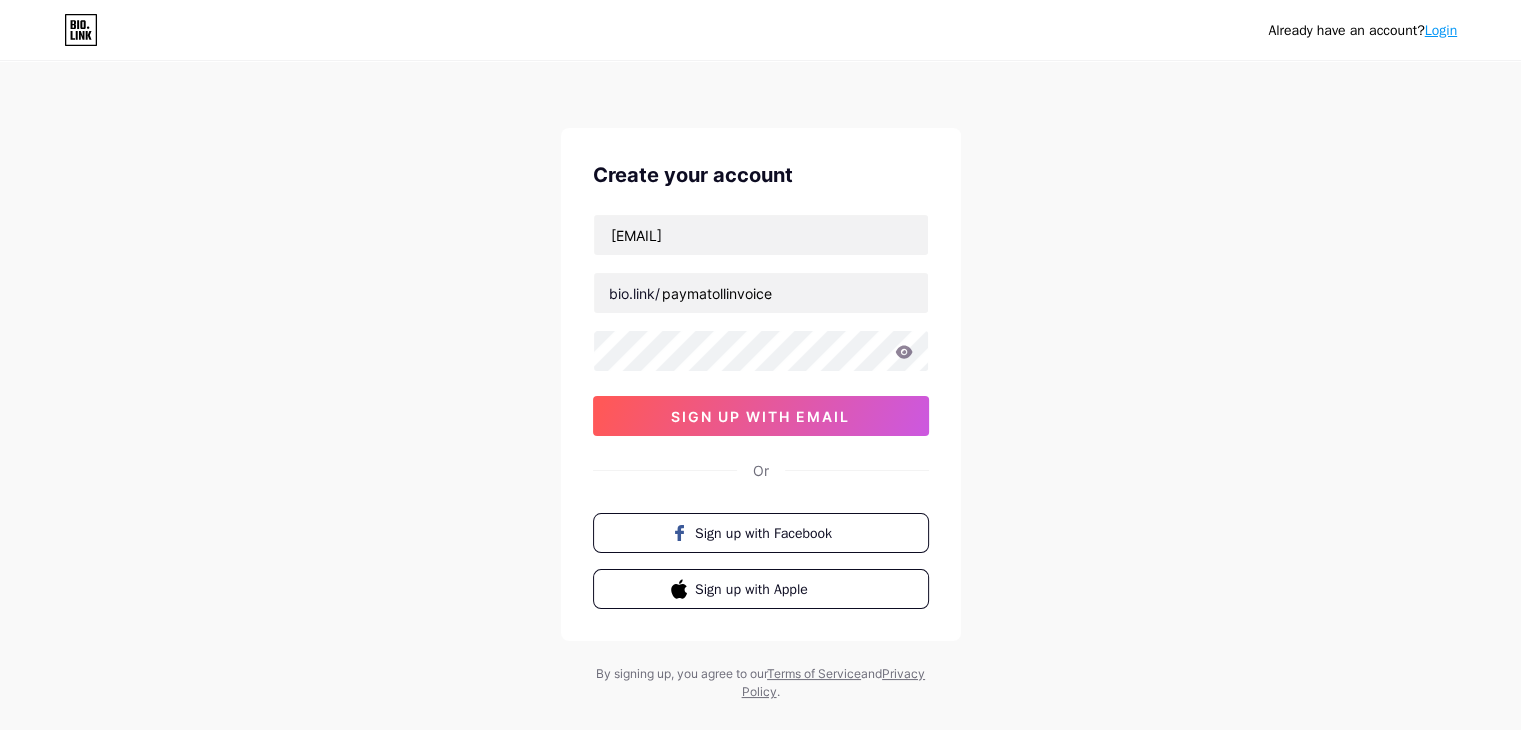 click on "Already have an account?  Login   Create your account     [EMAIL]     bio.link/[WEBSITE]                     sign up with email         Or       Sign up with Facebook
Sign up with Apple
By signing up, you agree to our  Terms of Service  and  Privacy Policy ." at bounding box center (760, 382) 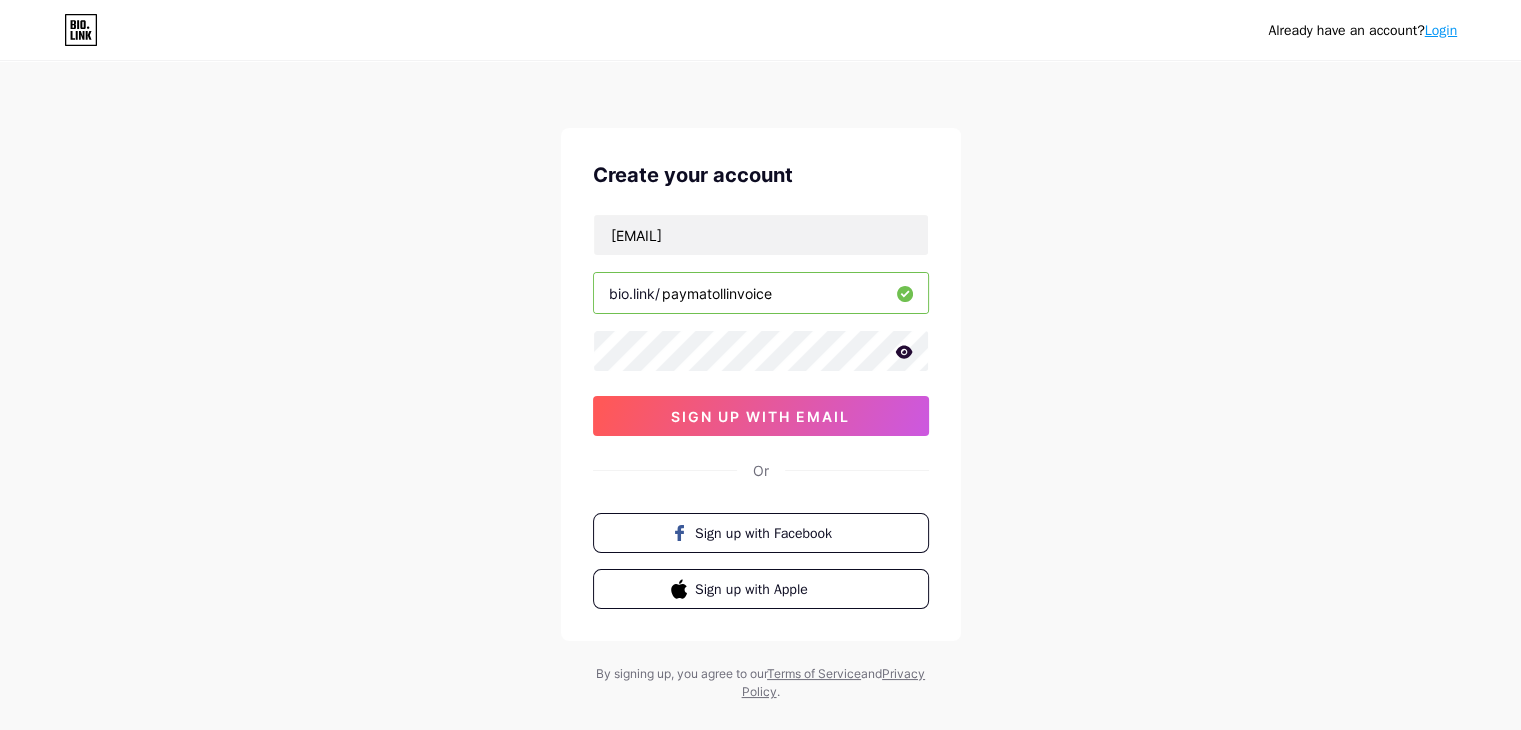 click on "Already have an account?  Login   Create your account     [EMAIL]     bio.link/[WEBSITE]                     sign up with email         Or       Sign up with Facebook
Sign up with Apple
By signing up, you agree to our  Terms of Service  and  Privacy Policy ." at bounding box center [760, 382] 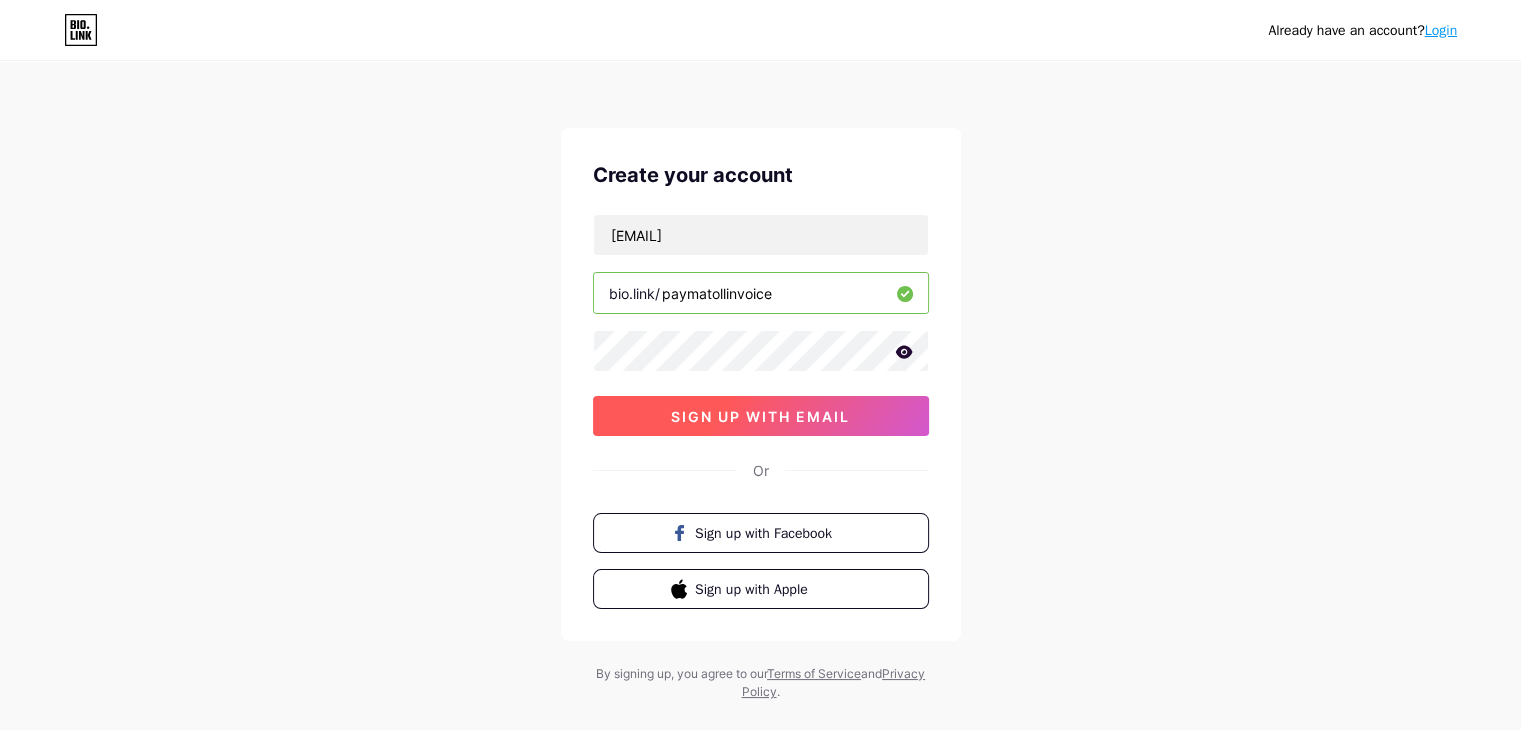 click on "sign up with email" at bounding box center [760, 416] 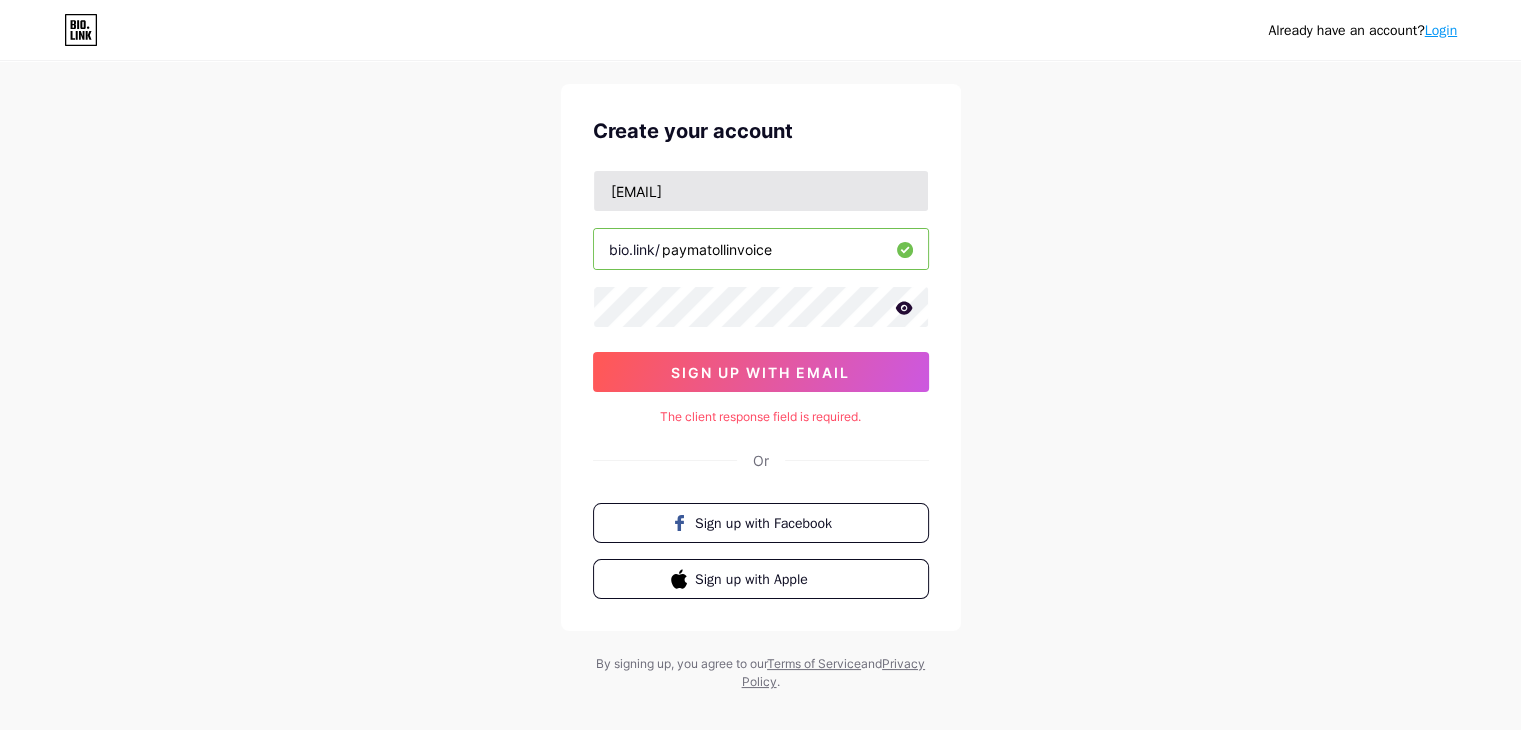 scroll, scrollTop: 68, scrollLeft: 0, axis: vertical 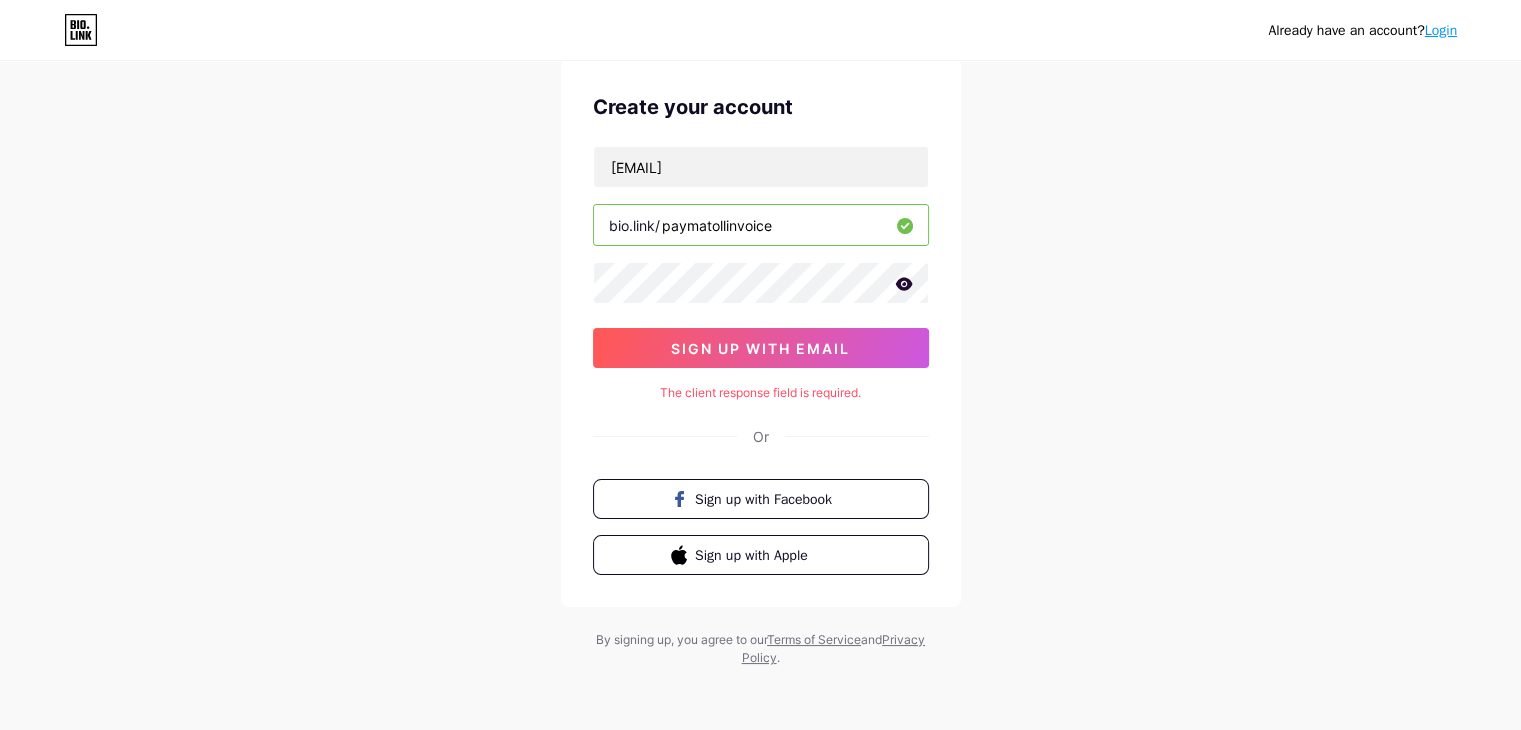 click on "Or" at bounding box center [761, 436] 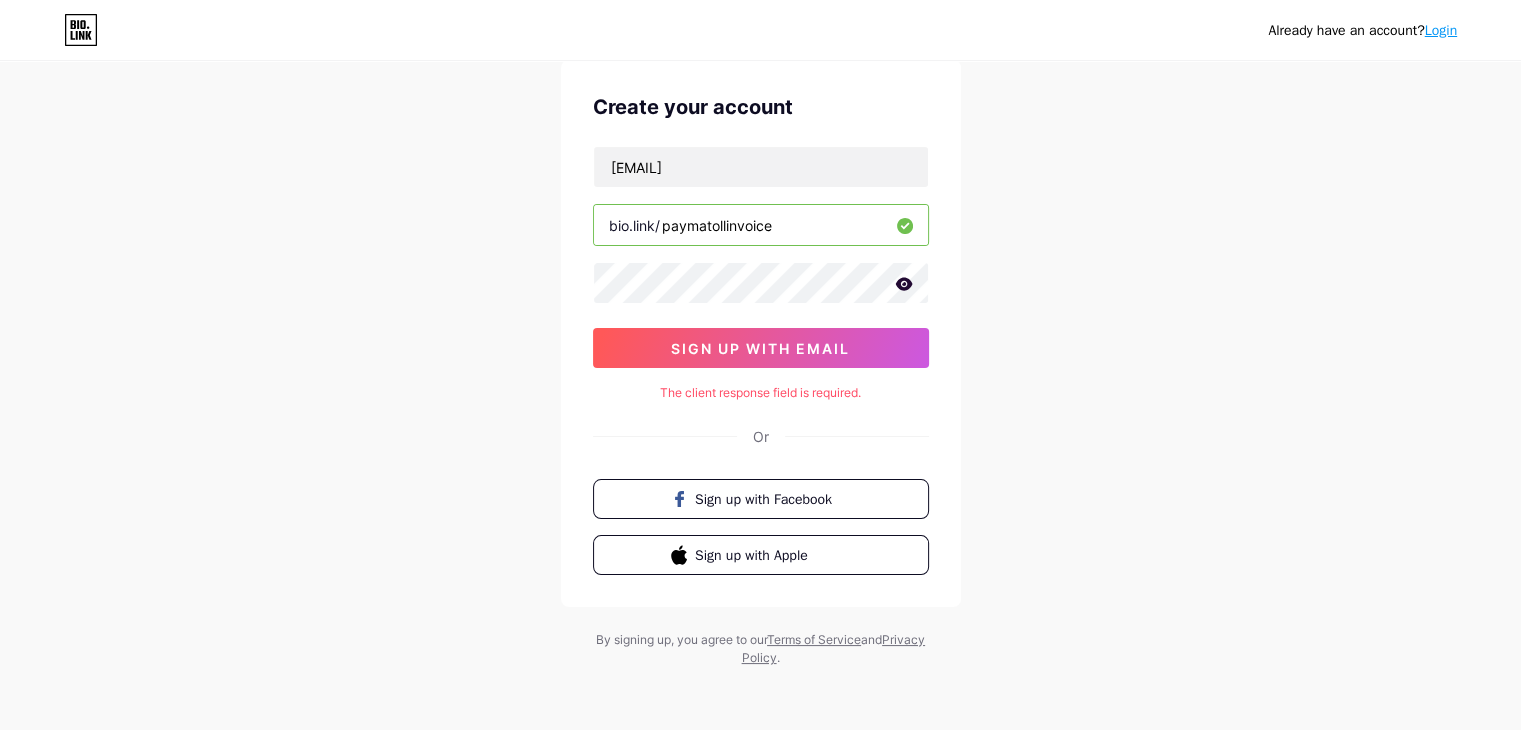 click on "Login" at bounding box center (1441, 30) 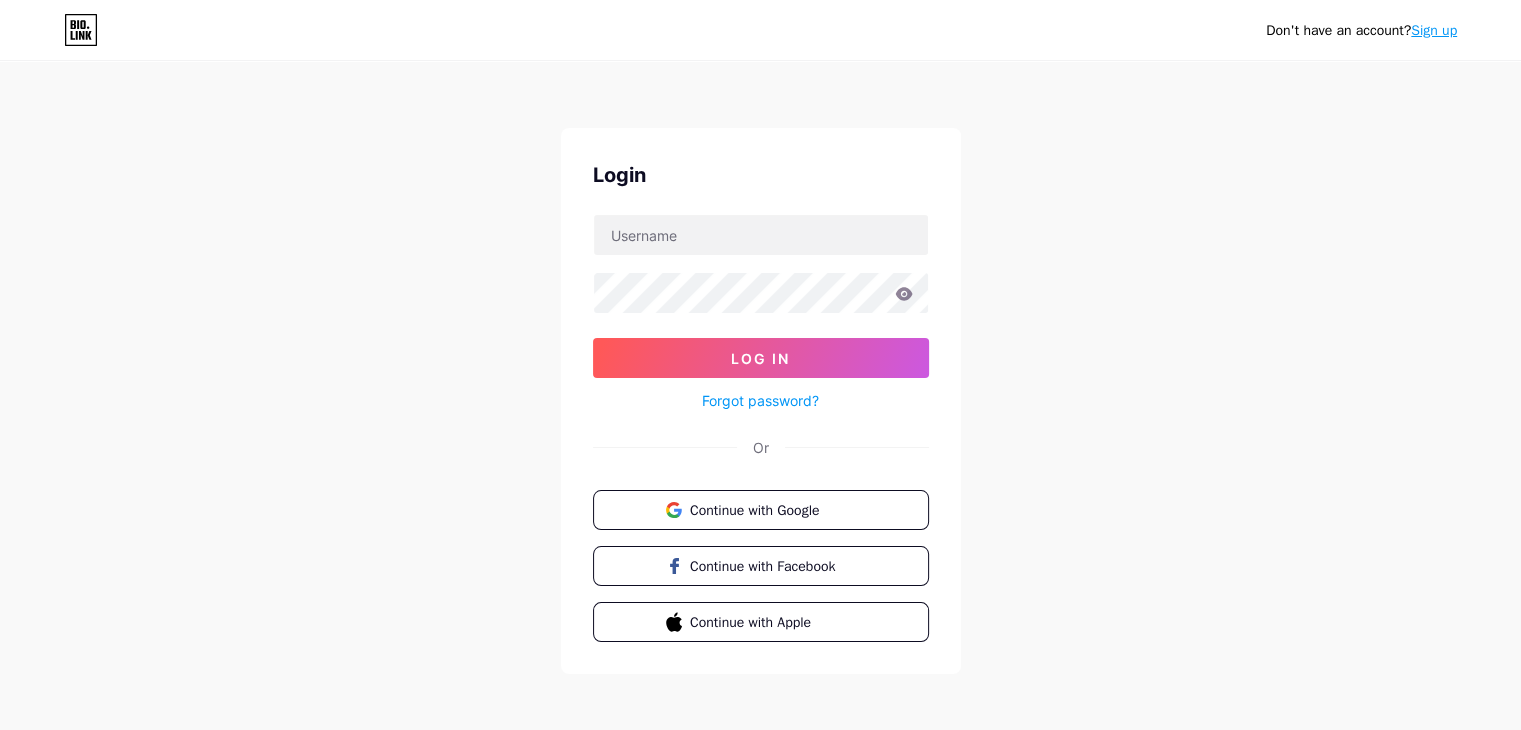 click on "Don't have an account?  Sign up   Login                   Log In
Forgot password?
Or       Continue with Google     Continue with Facebook
Continue with Apple" at bounding box center [760, 369] 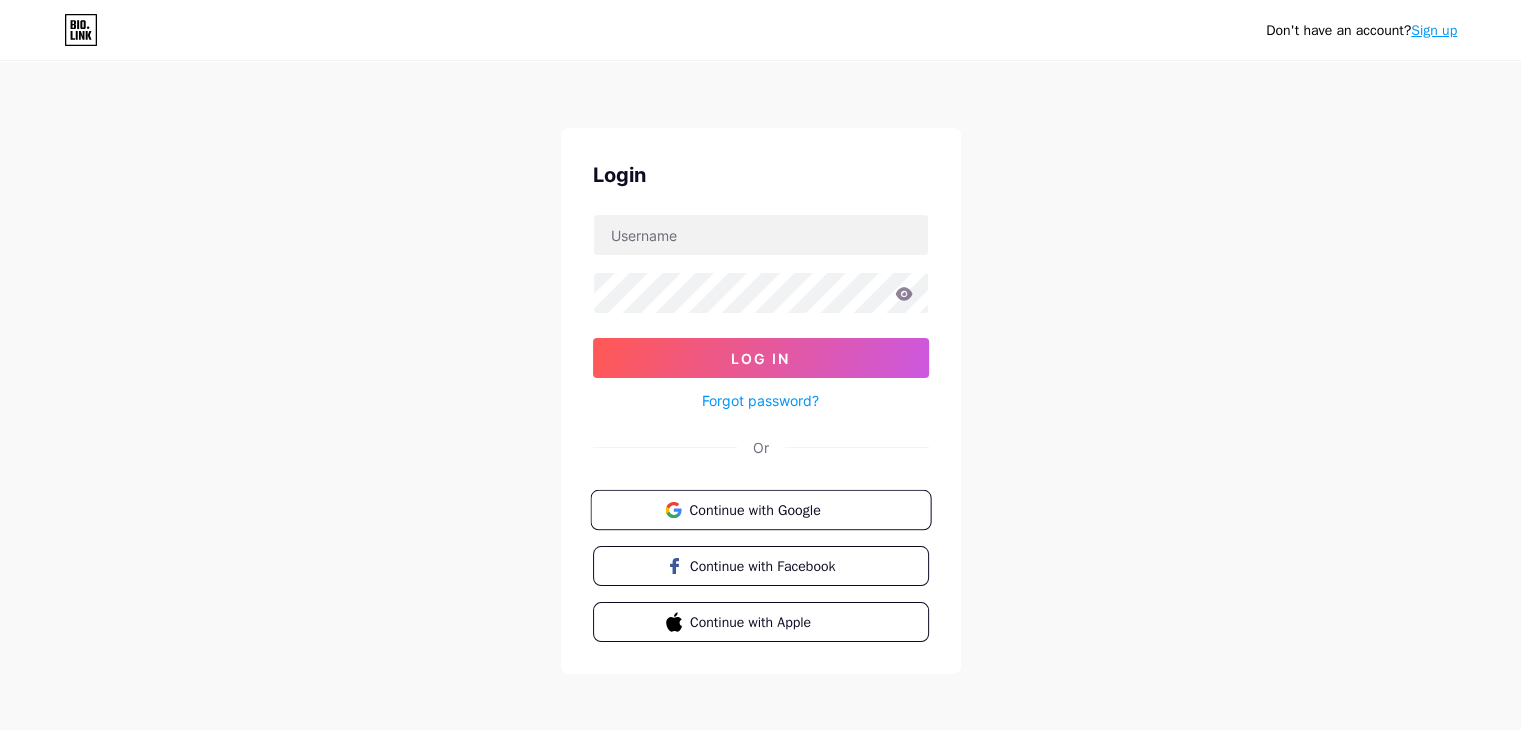 click on "Continue with Google" at bounding box center [772, 509] 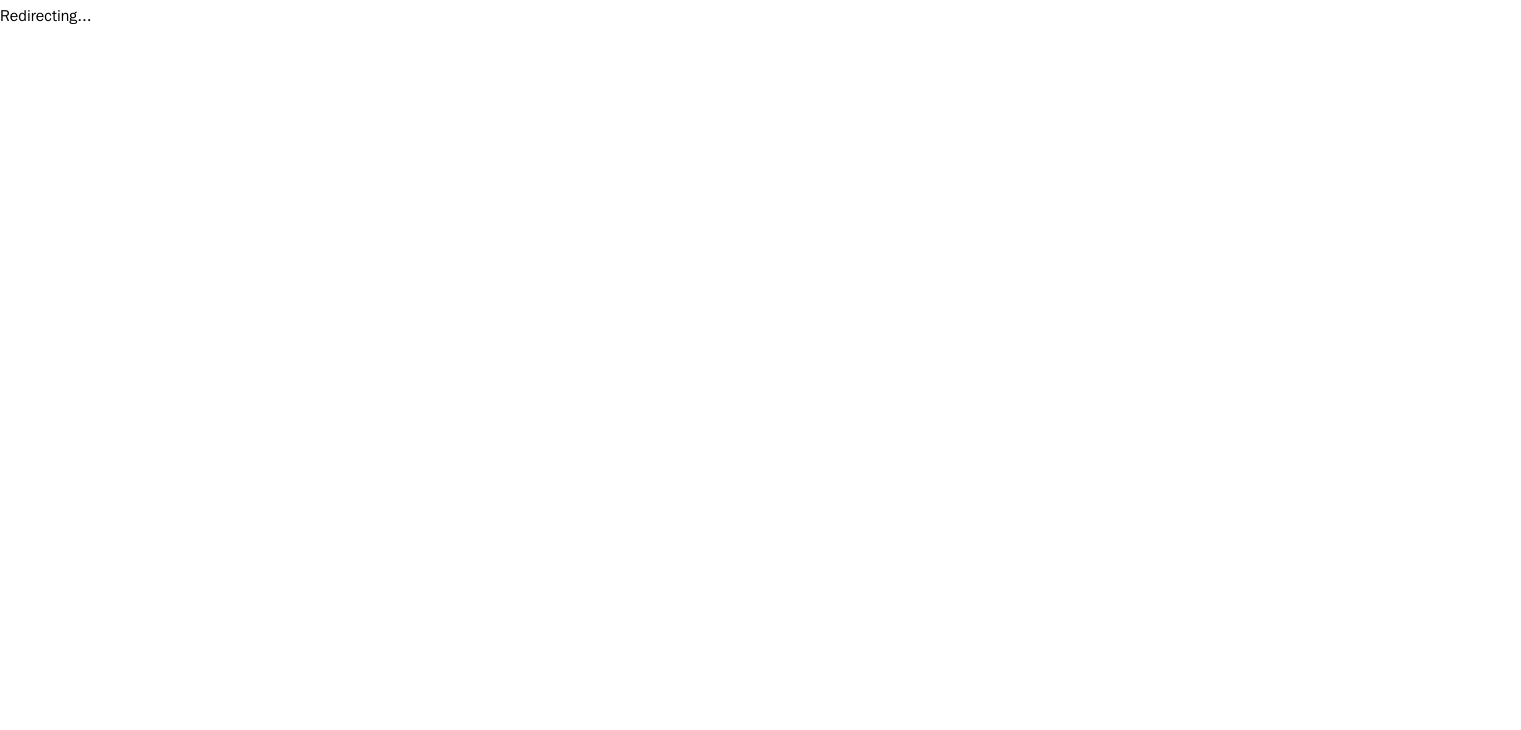 scroll, scrollTop: 0, scrollLeft: 0, axis: both 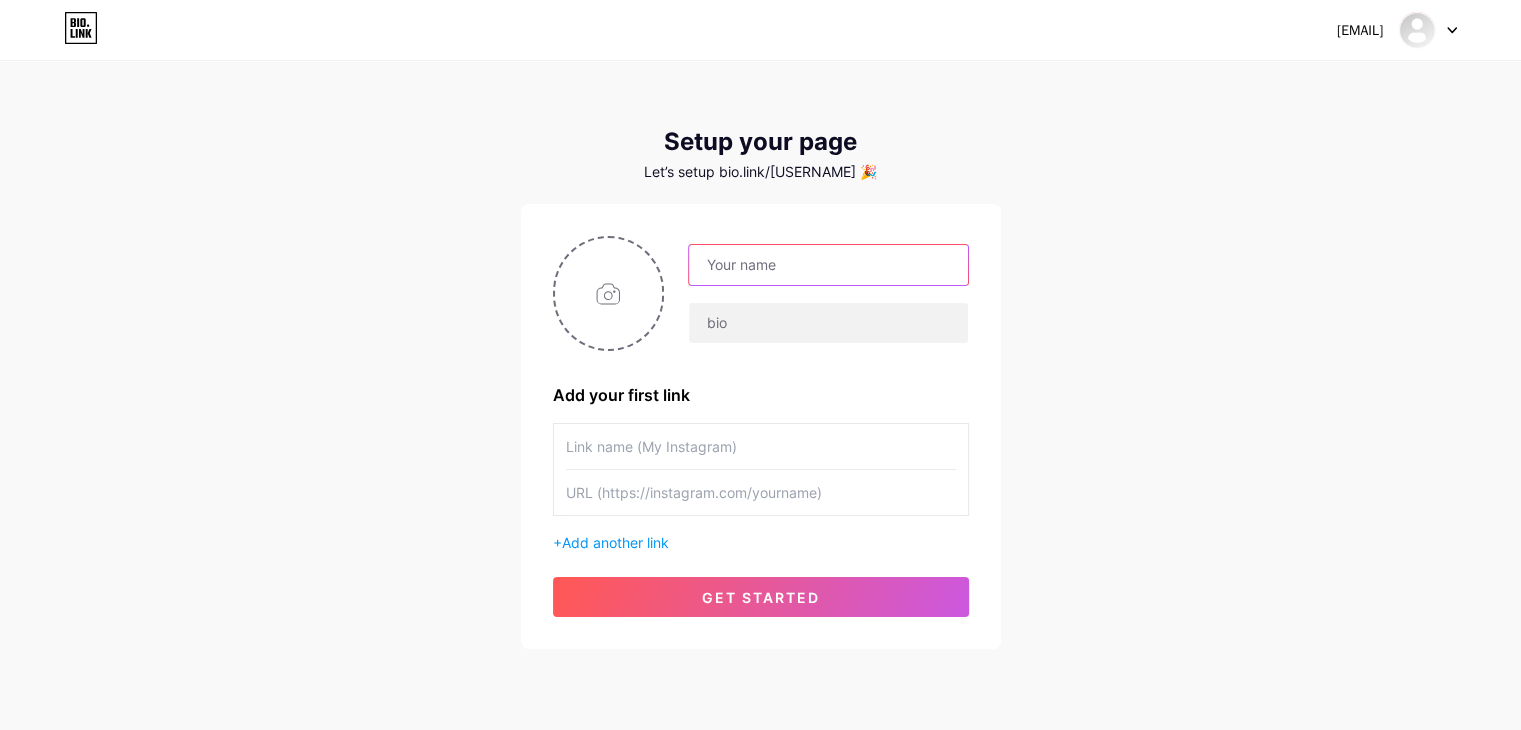click at bounding box center [828, 265] 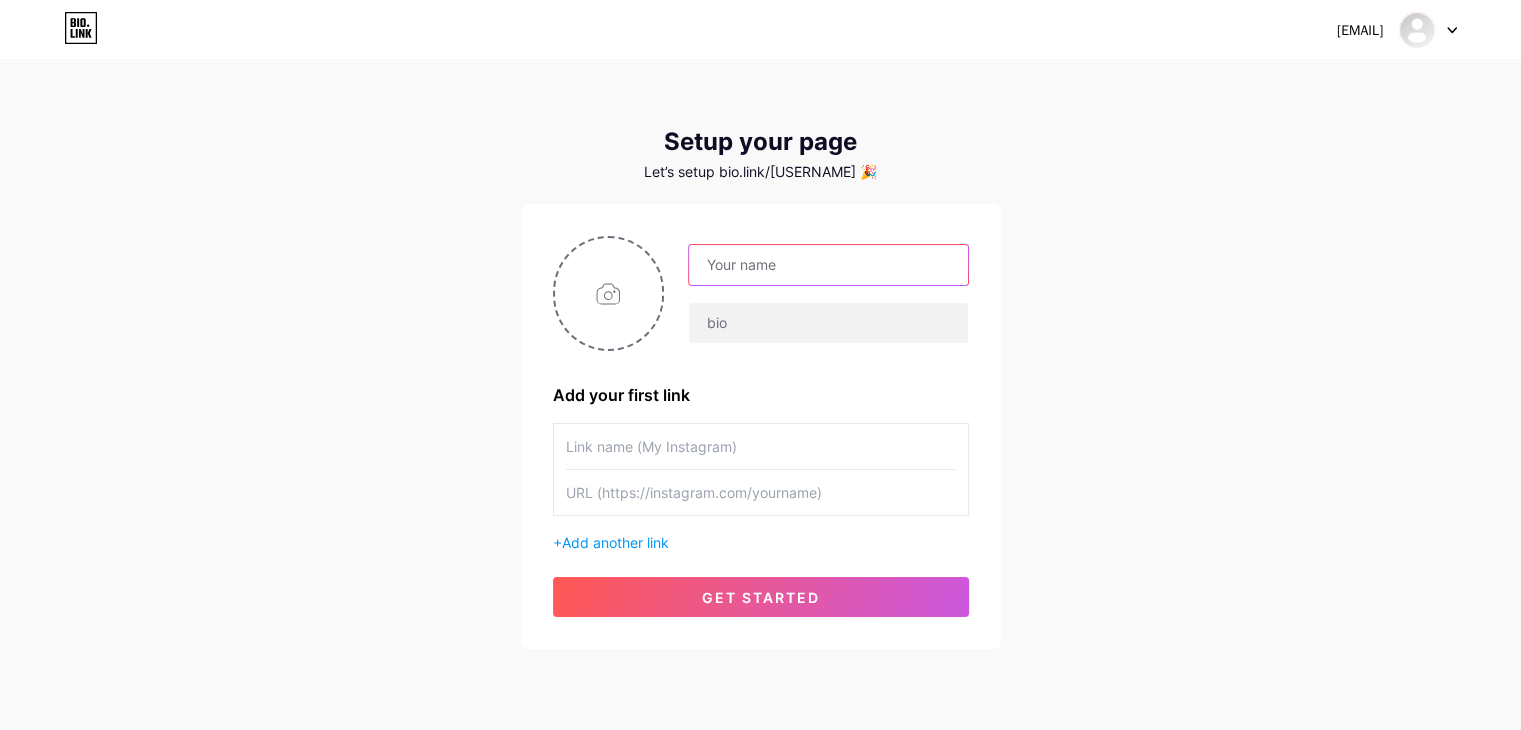 click at bounding box center (828, 265) 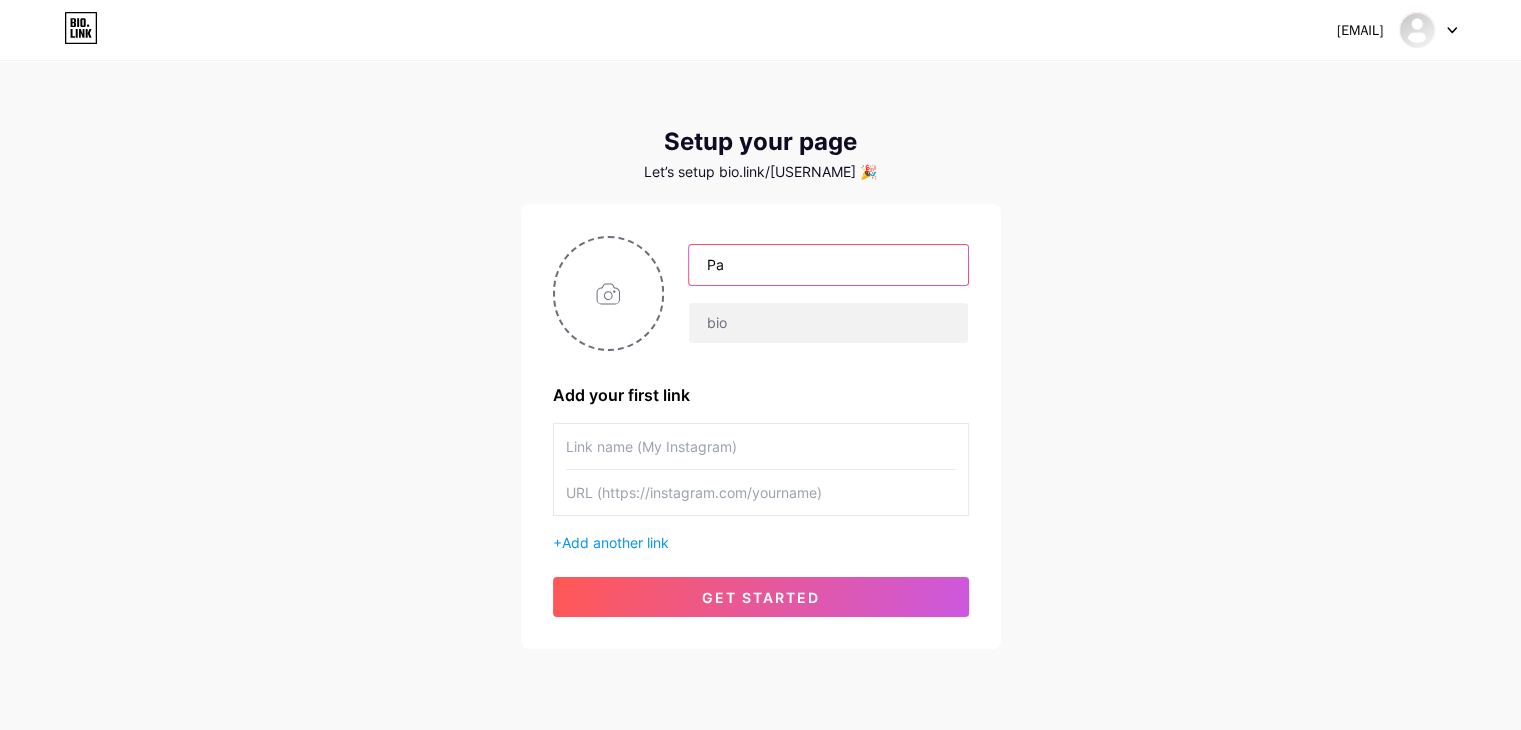 type on "Pay" 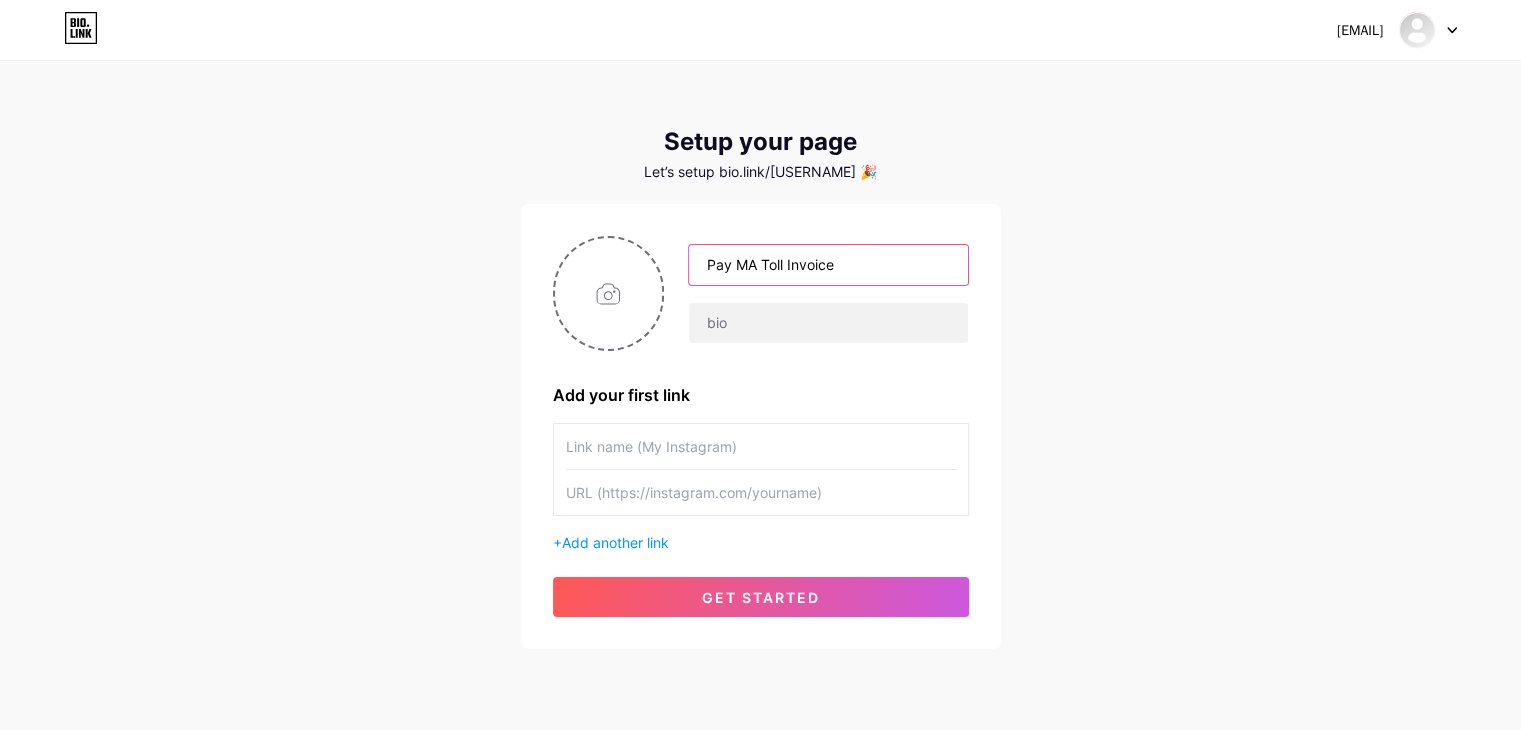 type on "Pay MA Toll Invoice" 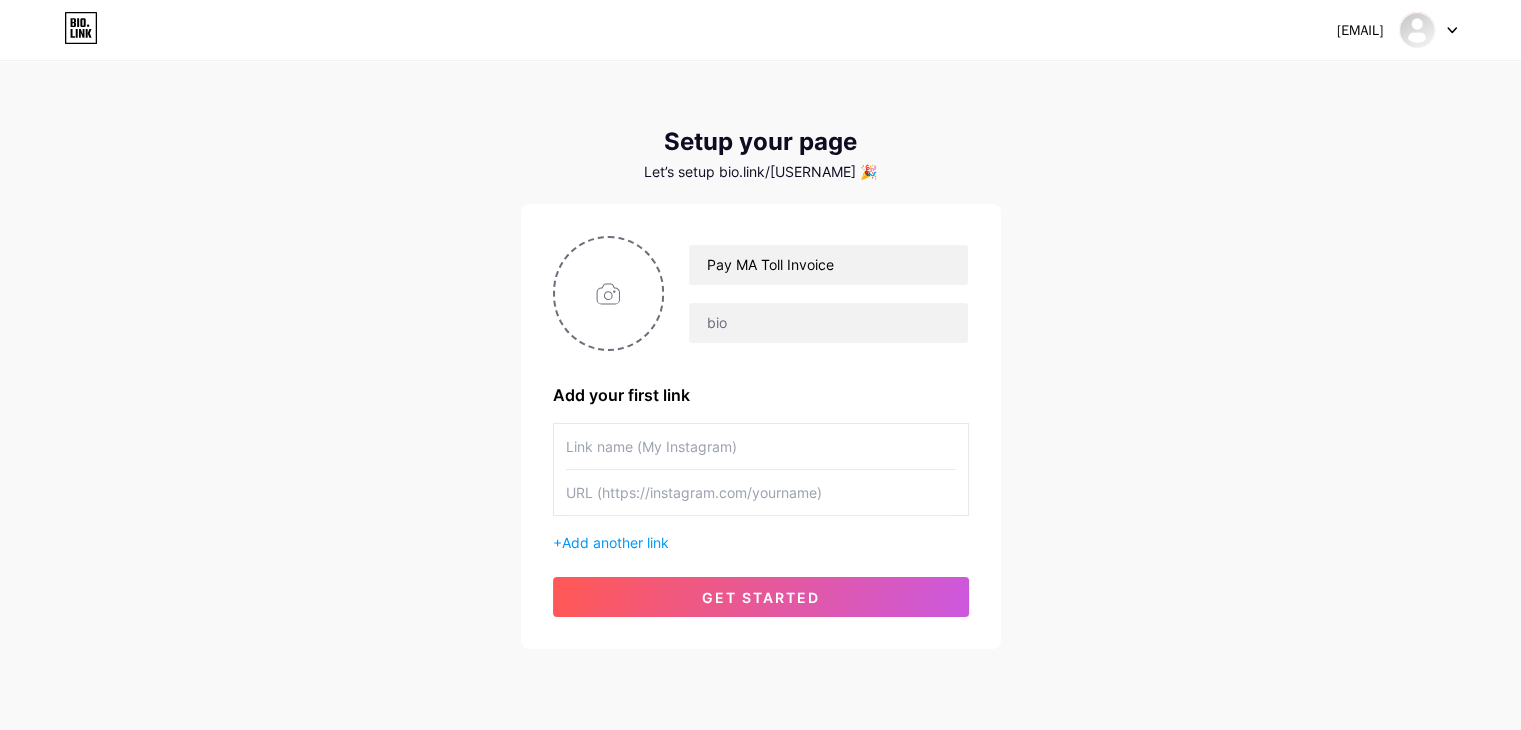 click on "paybyplatem@gmail.com           Dashboard     Logout   Setup your page   Let’s setup bio.link/paybyplap0 🎉               Pay MA Toll Invoice         Add your first link
+  Add another link     get started" at bounding box center [760, 356] 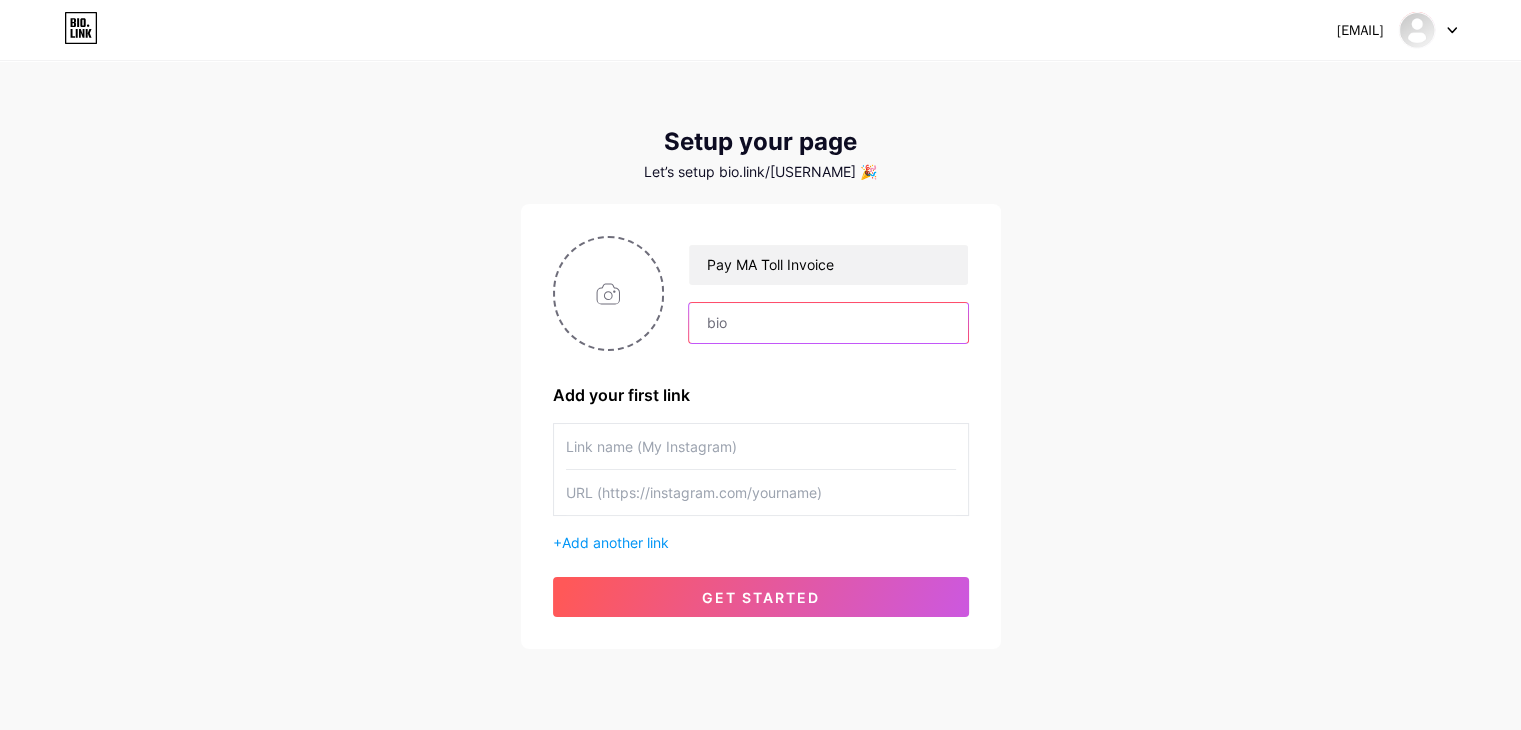 click at bounding box center [828, 323] 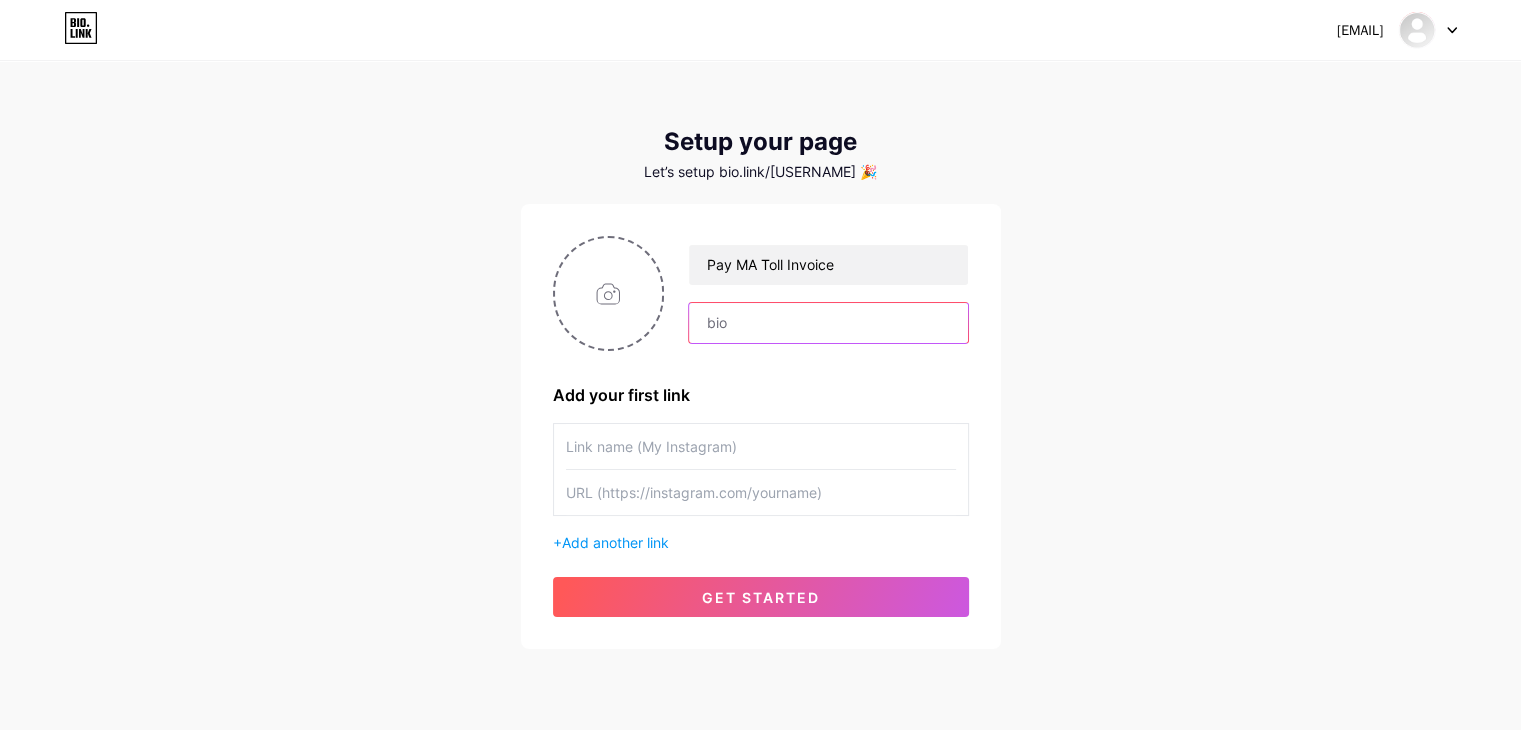 paste on "paymatollinvoice" 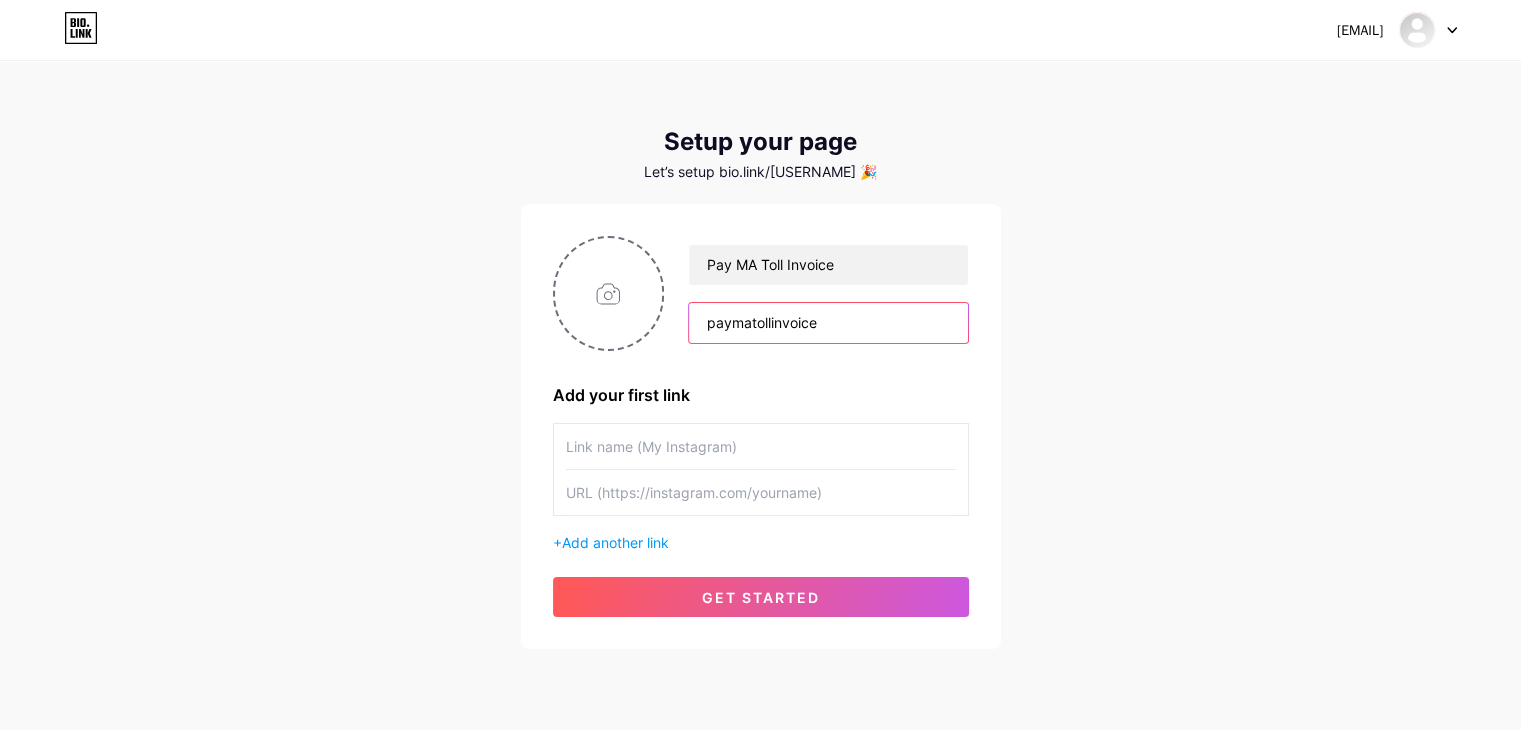 type on "paymatollinvoice" 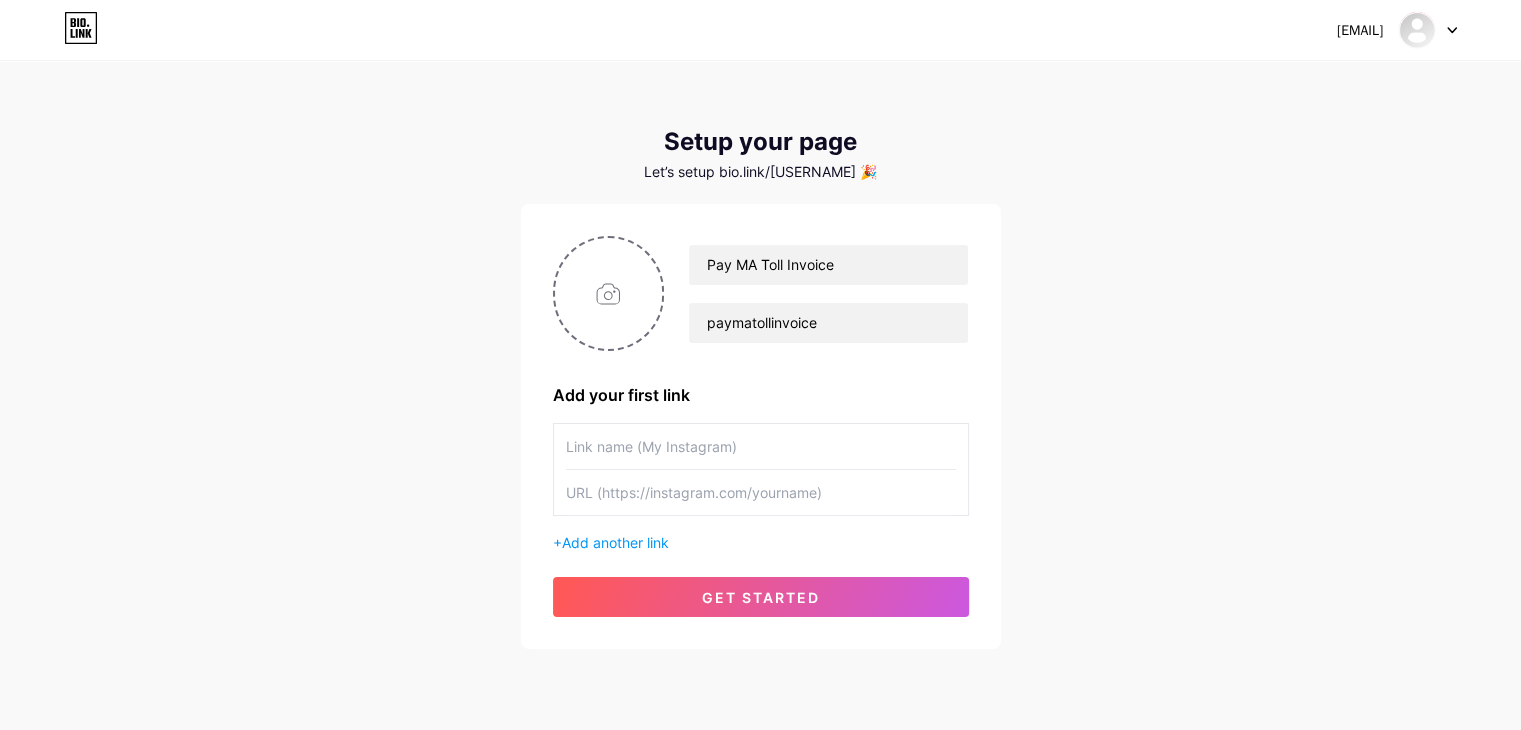 click on "paybyplatem@gmail.com           Dashboard     Logout   Setup your page   Let’s setup bio.link/paybyplap0 🎉               Pay MA Toll Invoice     paymatollinvoice     Add your first link
+  Add another link     get started" at bounding box center (760, 356) 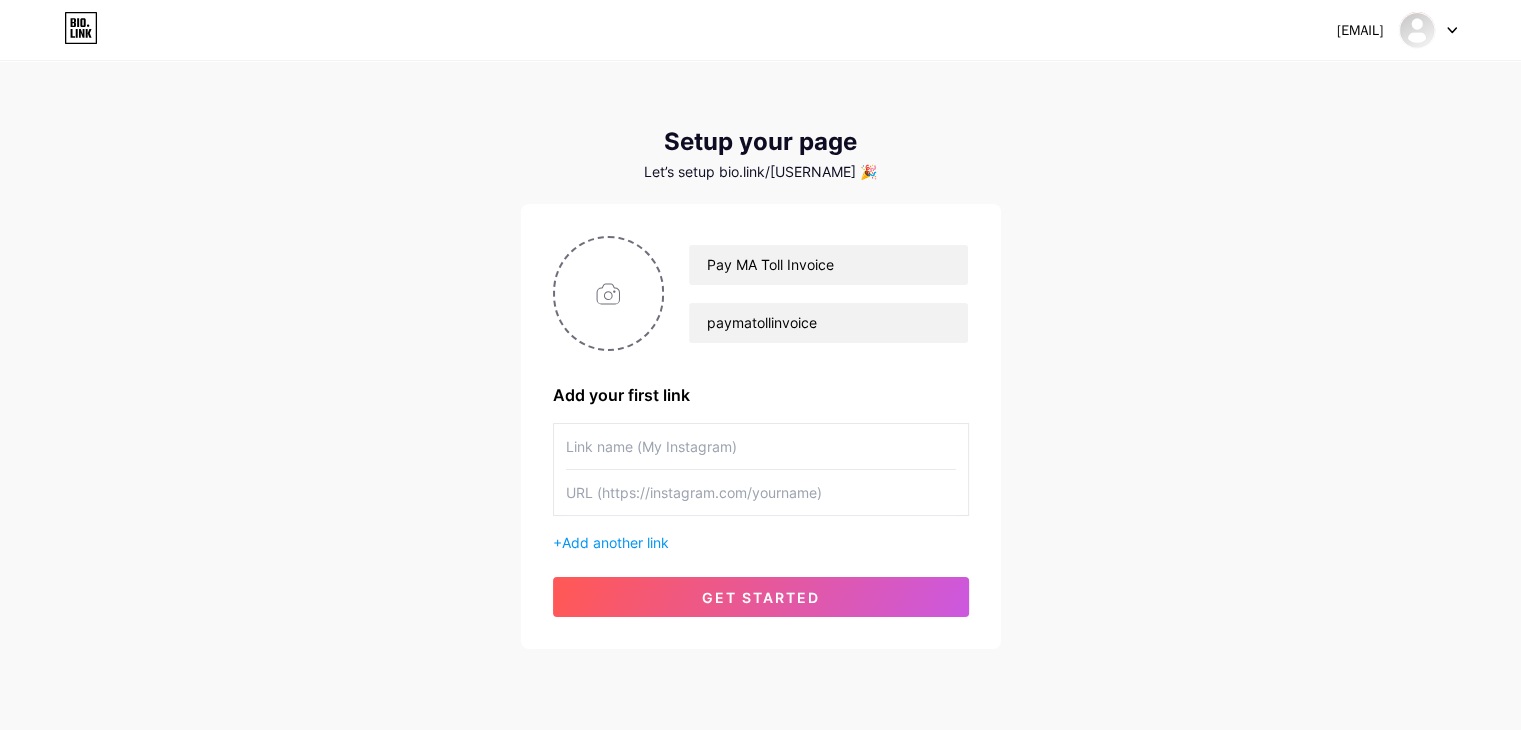 click at bounding box center (761, 446) 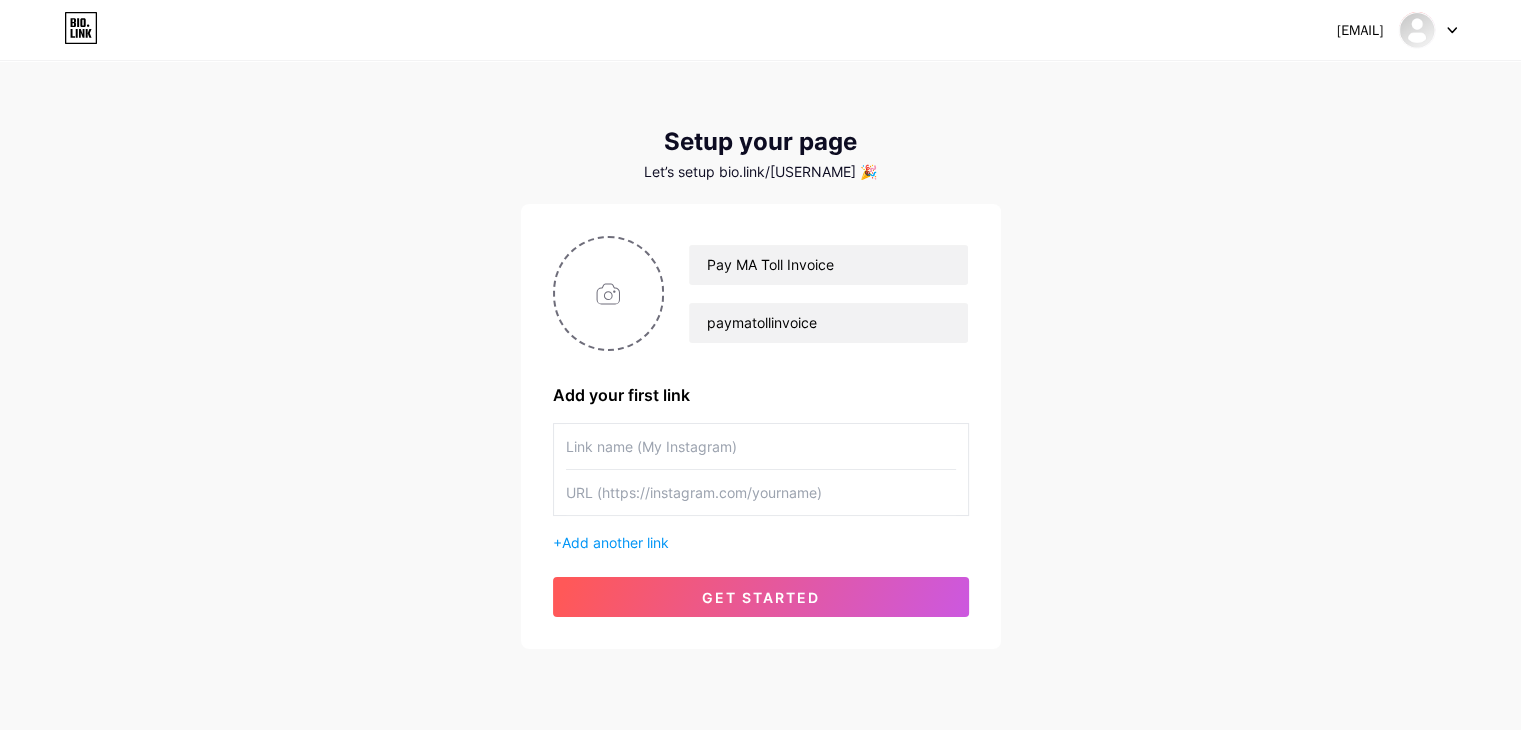 click at bounding box center (761, 492) 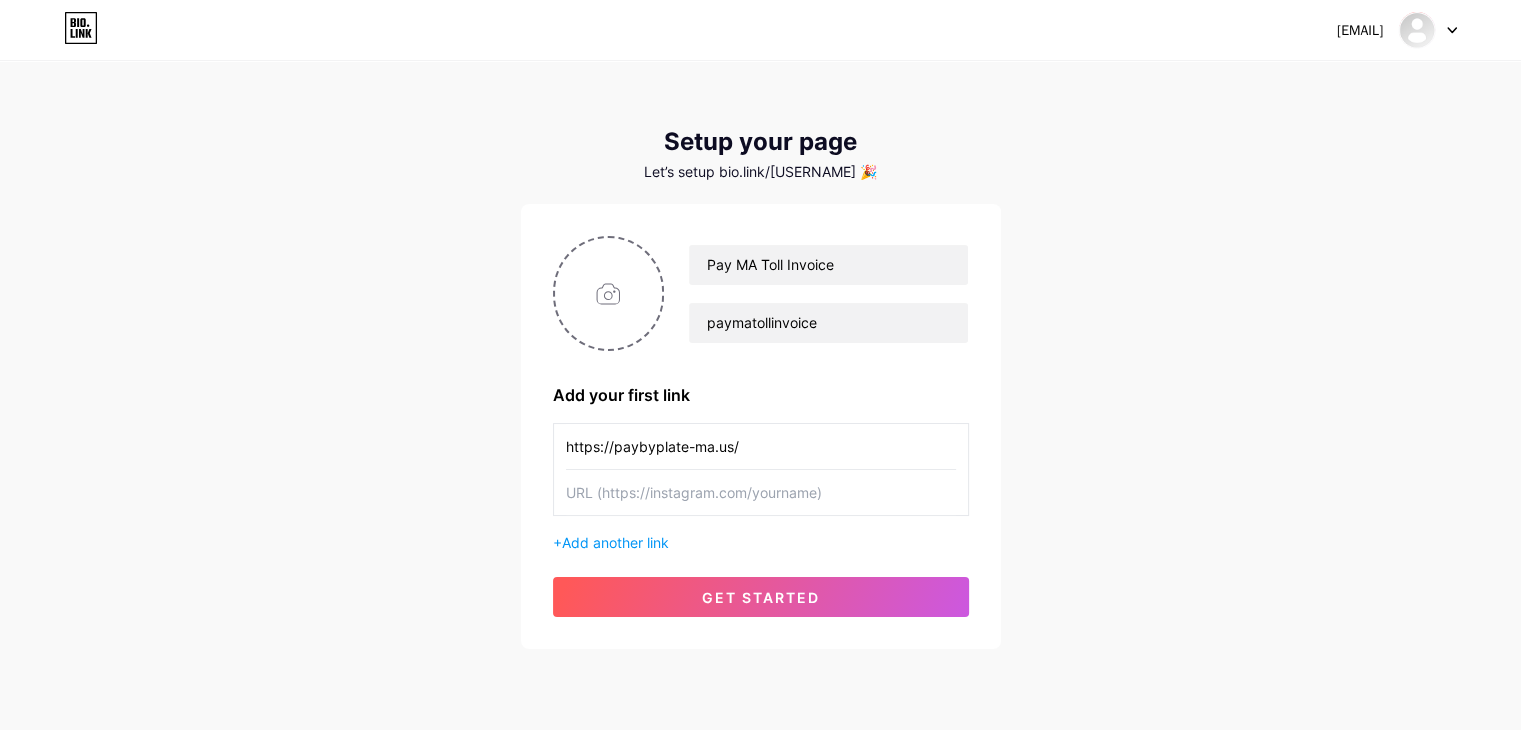 type on "https://paybyplate-ma.us/" 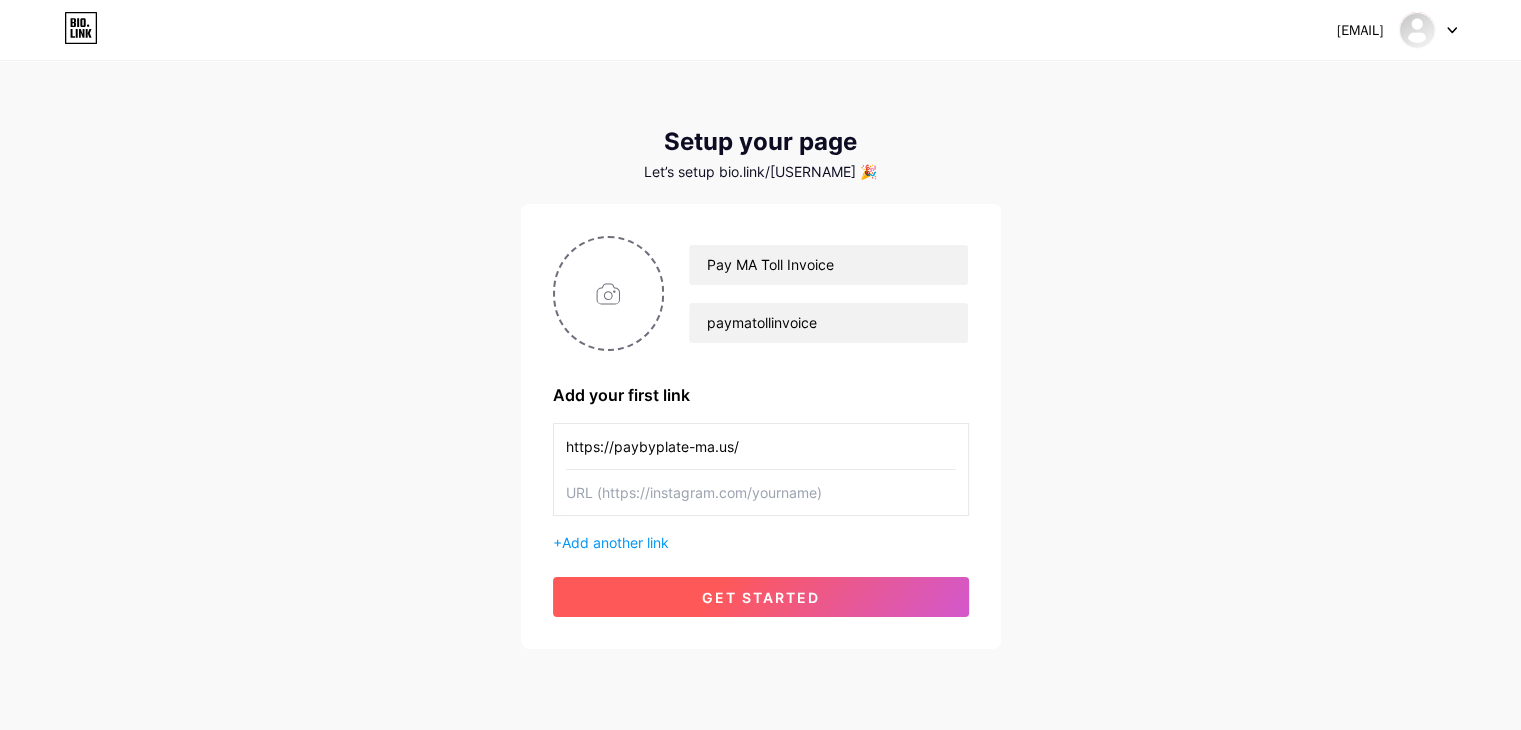 click on "get started" at bounding box center [761, 597] 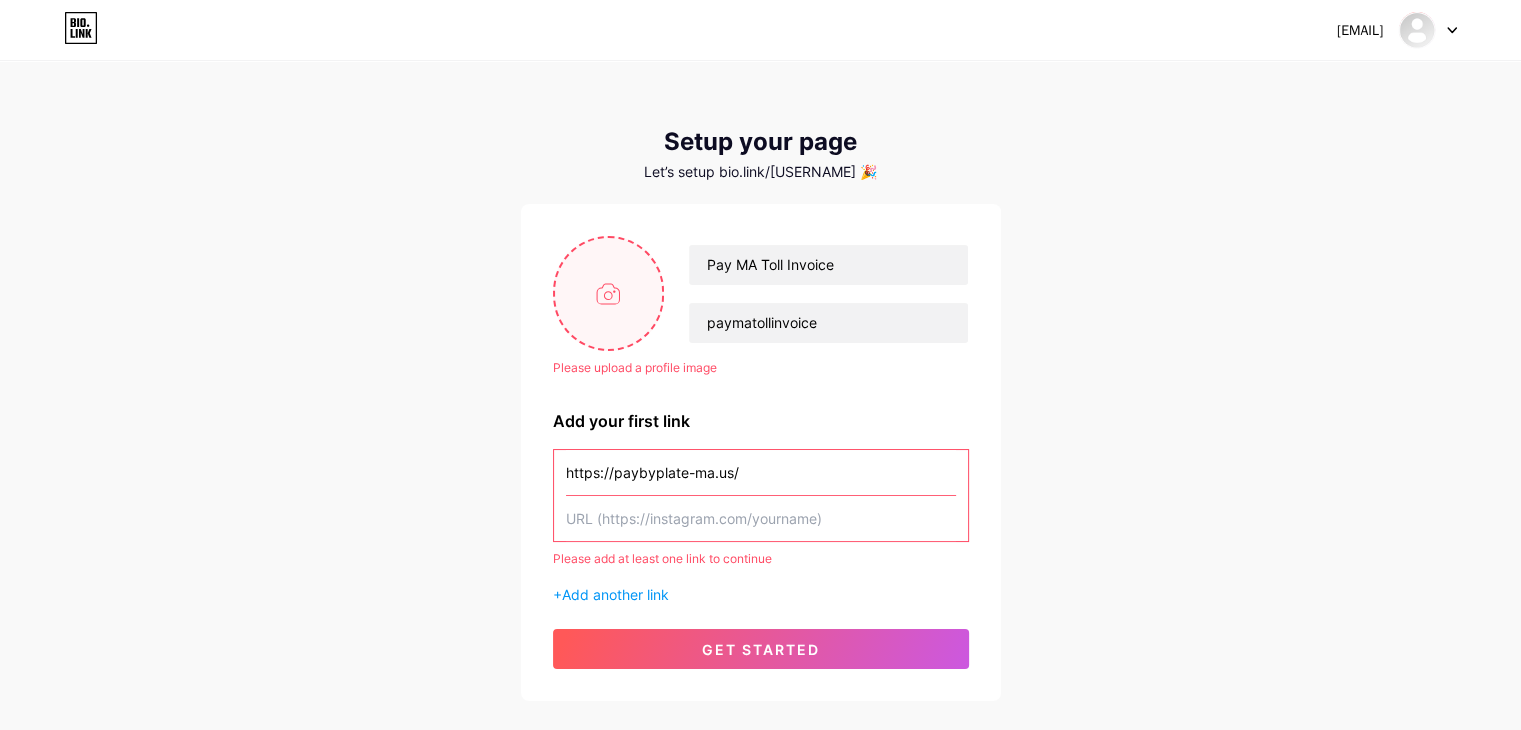 click at bounding box center [609, 293] 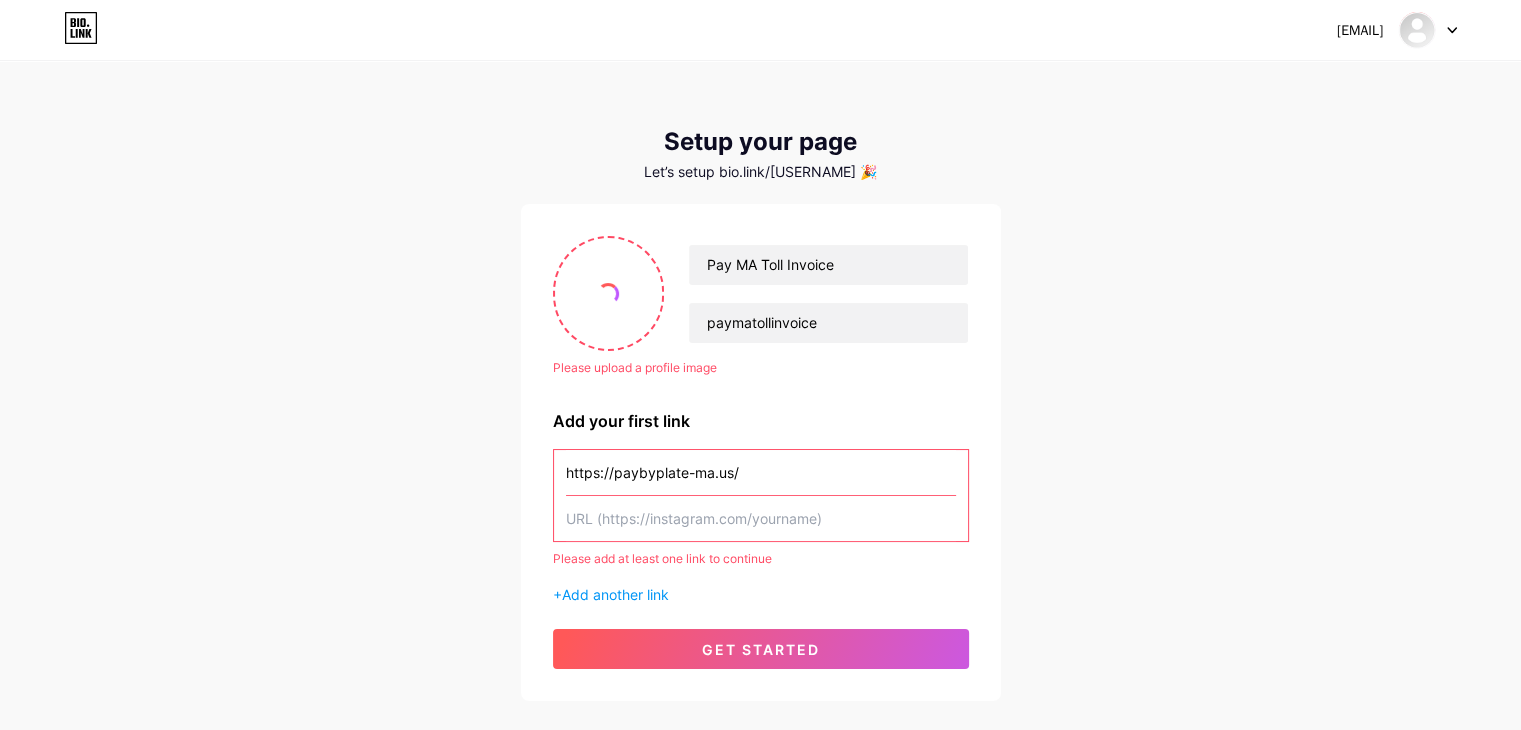 click at bounding box center [761, 518] 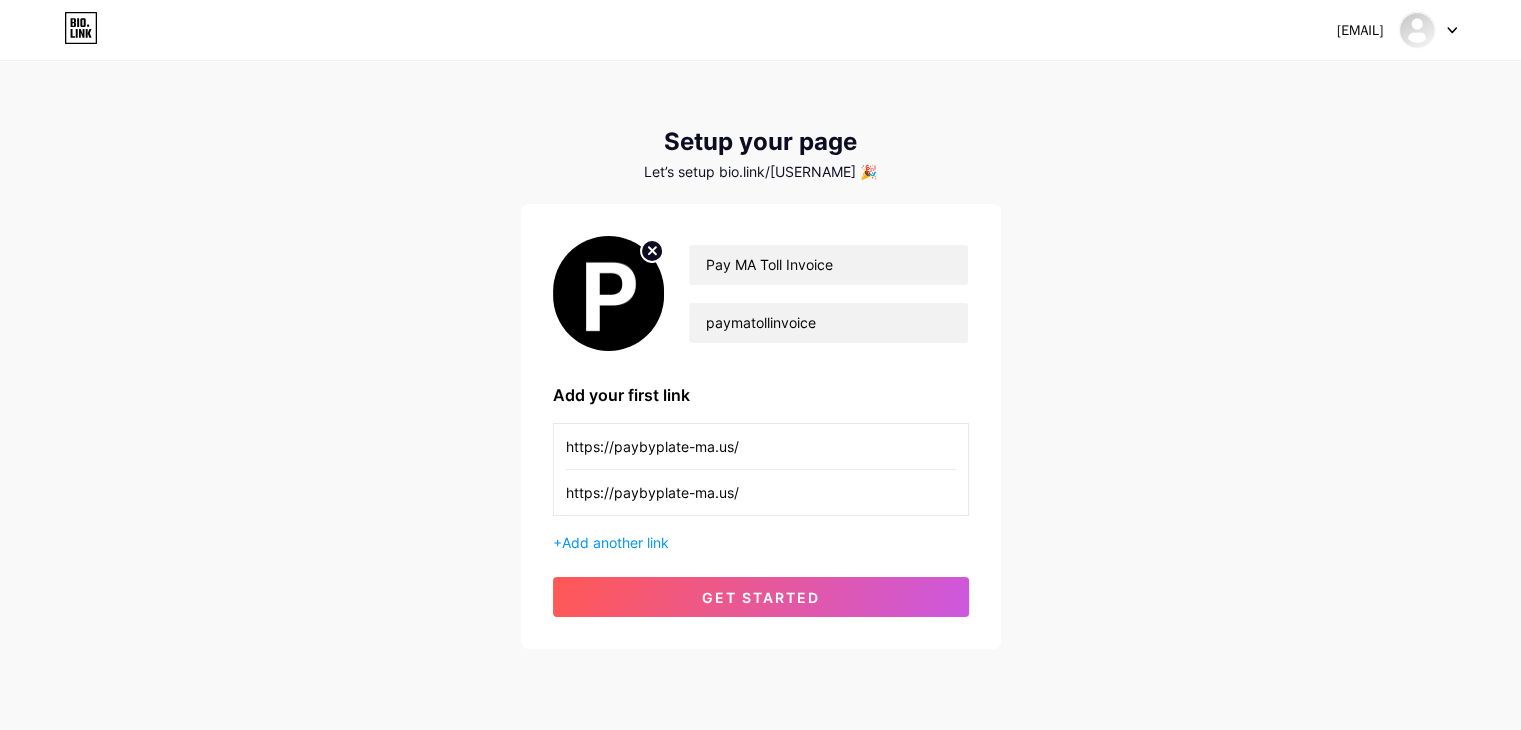type on "https://paybyplate-ma.us/" 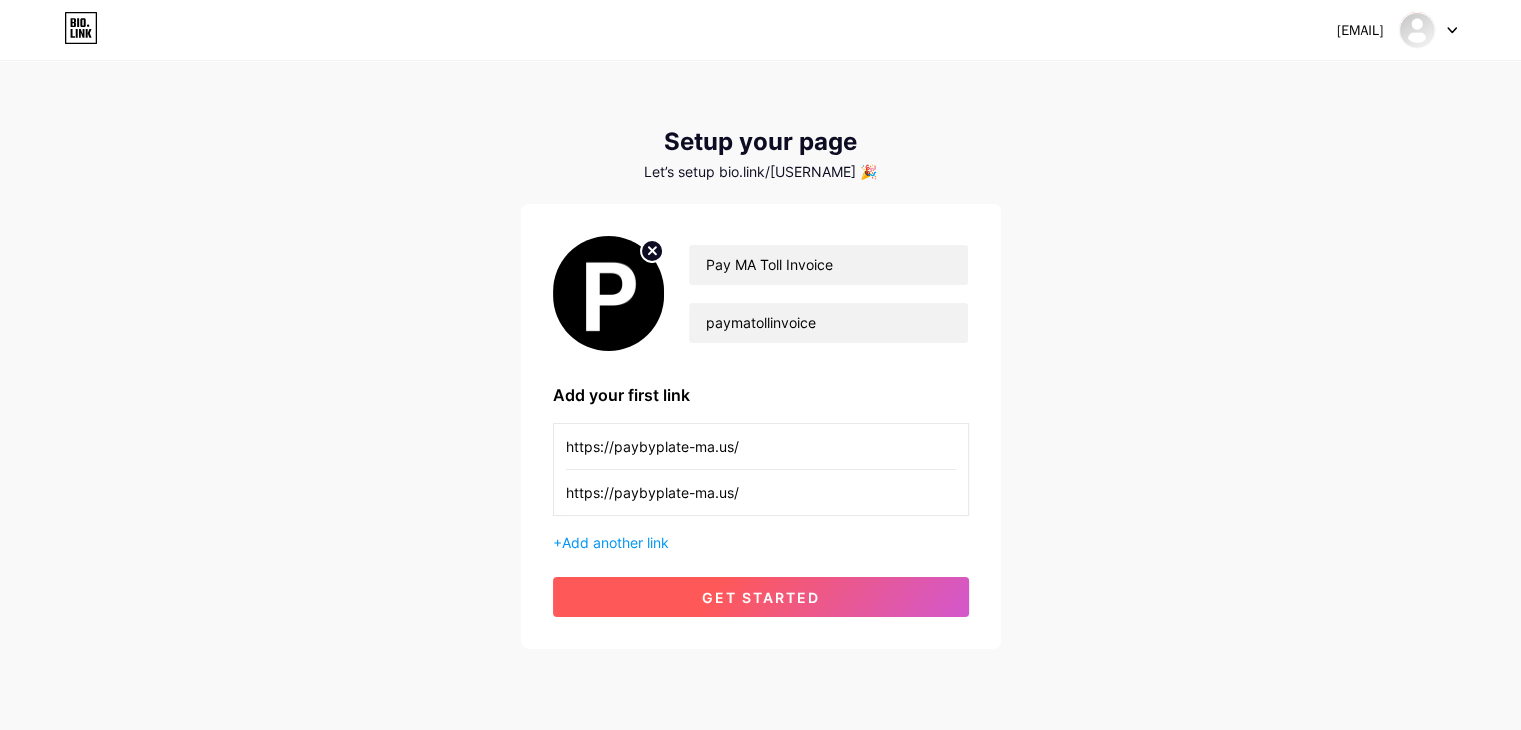 click on "get started" at bounding box center (761, 597) 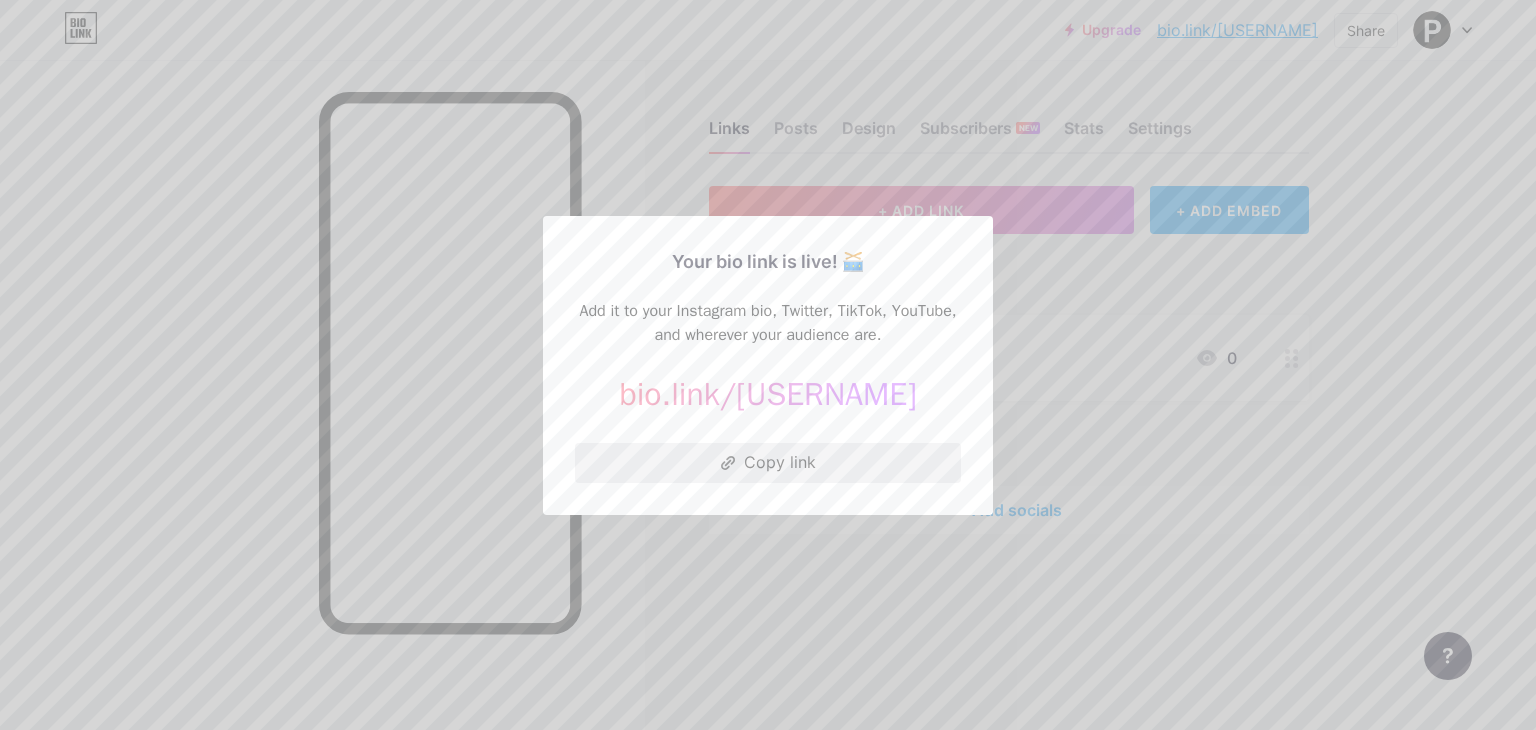 click on "Copy link" at bounding box center (768, 463) 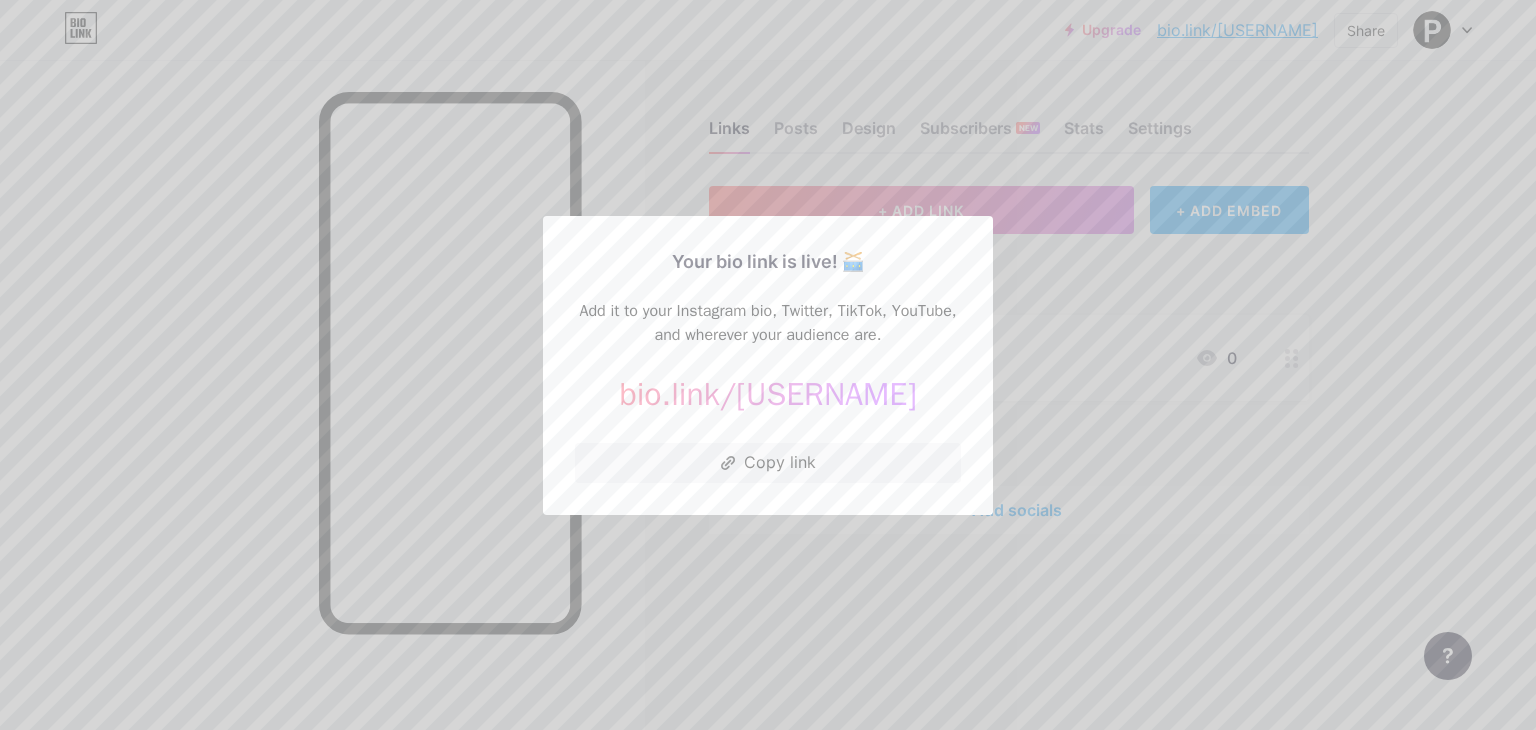 click at bounding box center [768, 365] 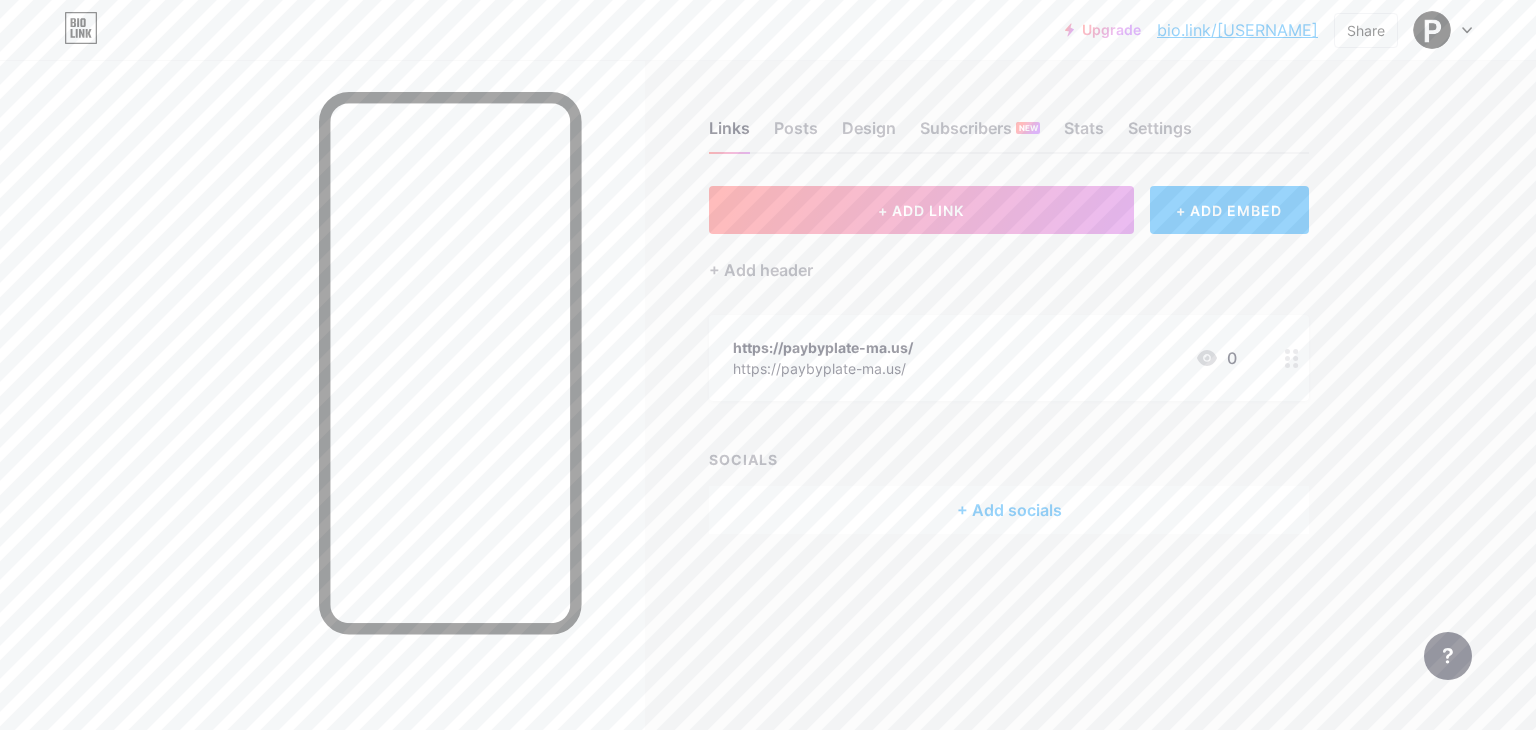 click on "Upgrade   bio.link/paybyp...   bio.link/paybyplap0   Share               Switch accounts     Pay MA Toll Invoice   bio.link/paybyplap0       + Add a new page        Account settings   Logout" at bounding box center (768, 30) 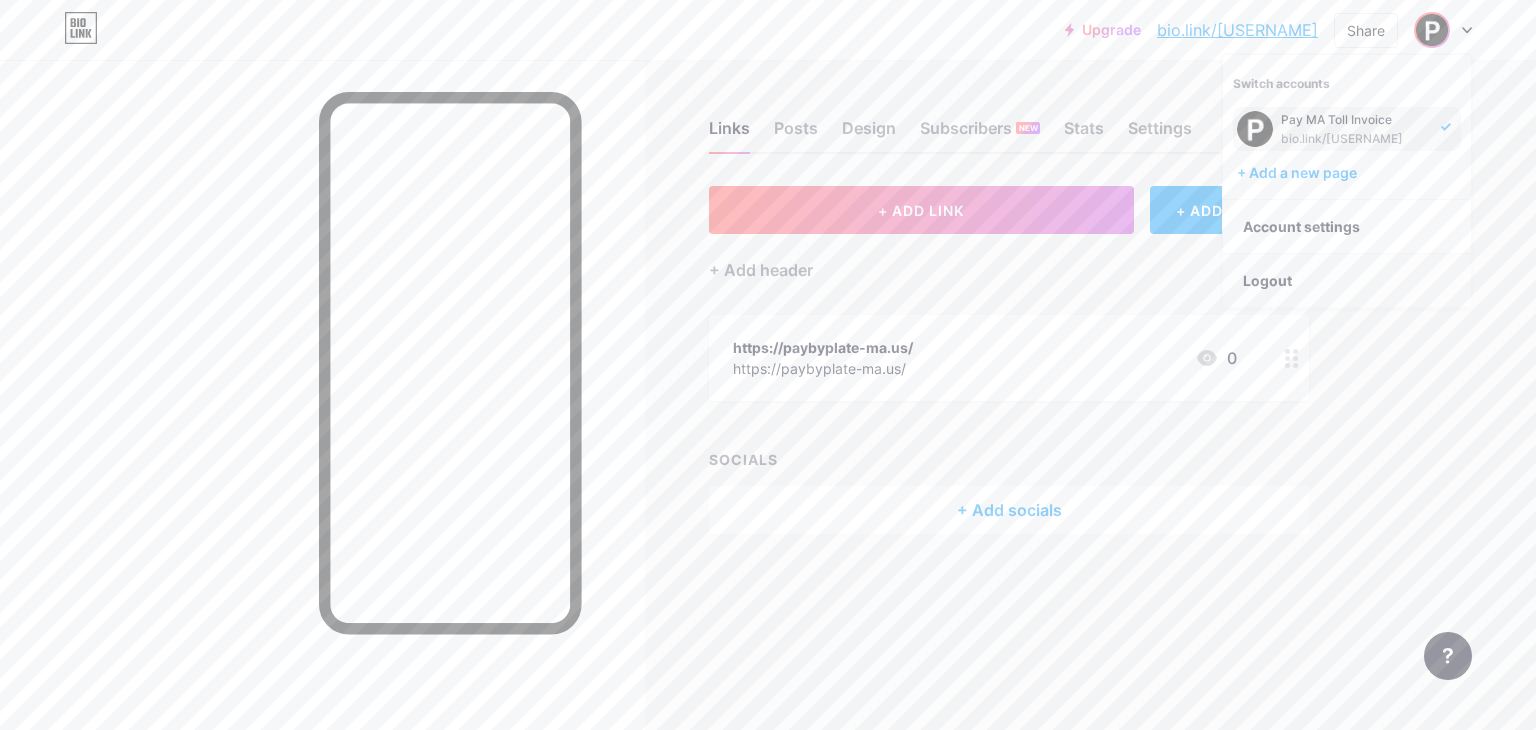 click on "Logout" at bounding box center (1347, 281) 